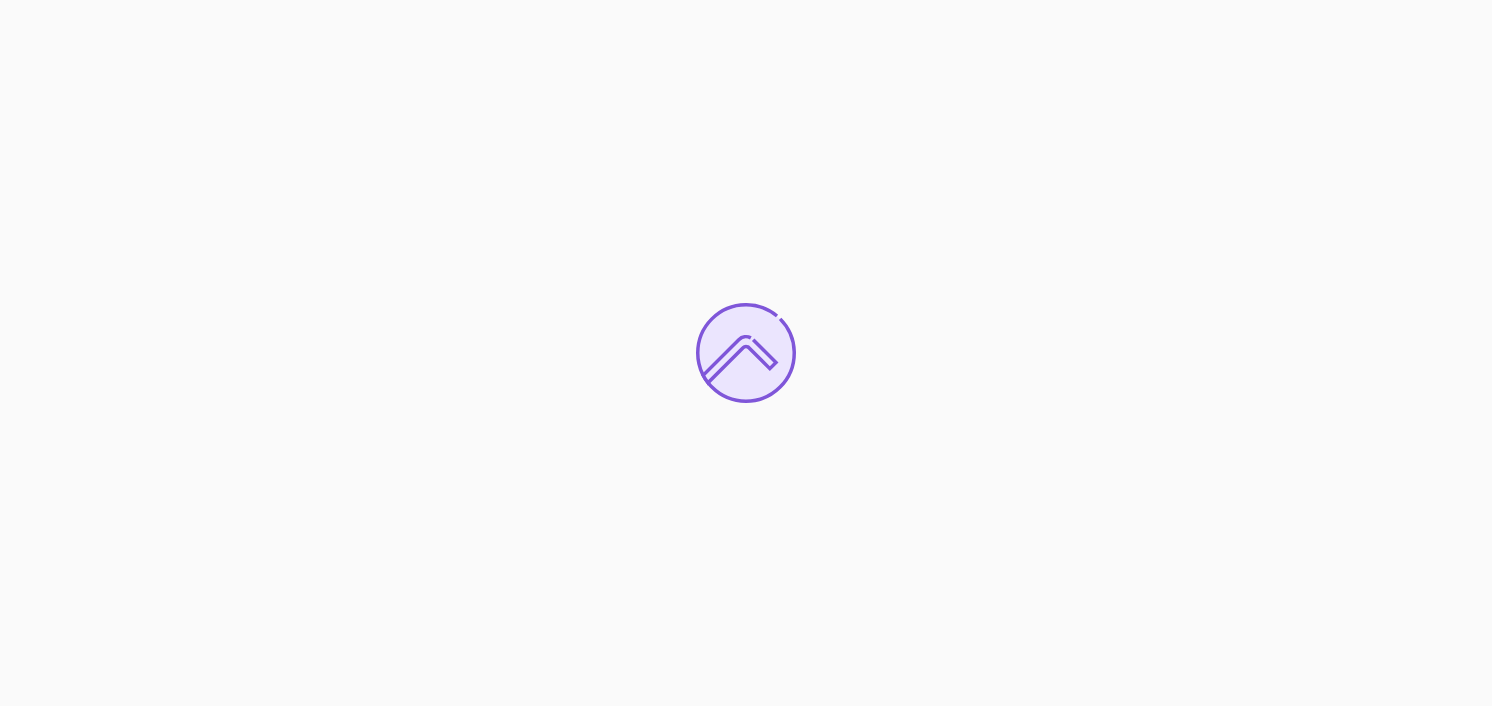 scroll, scrollTop: 0, scrollLeft: 0, axis: both 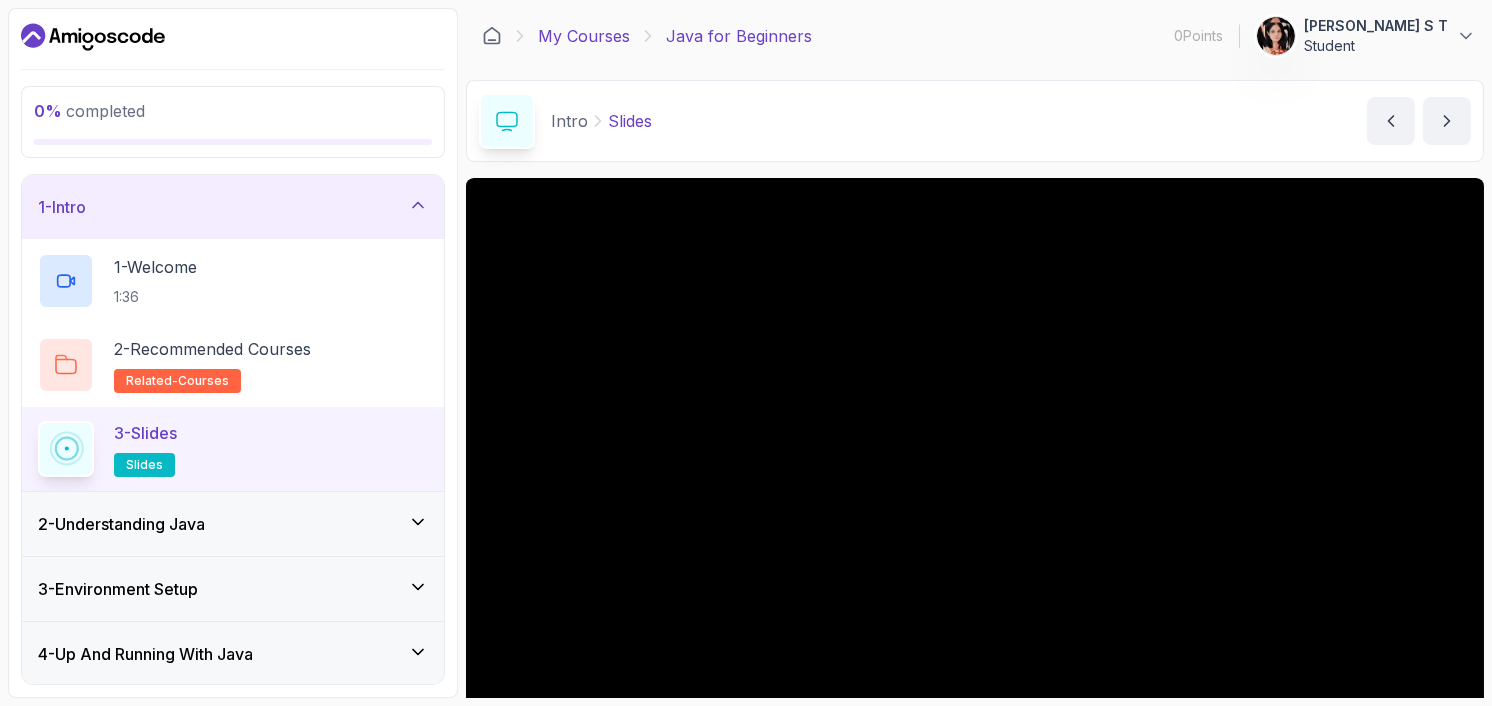 click on "My Courses" at bounding box center [584, 36] 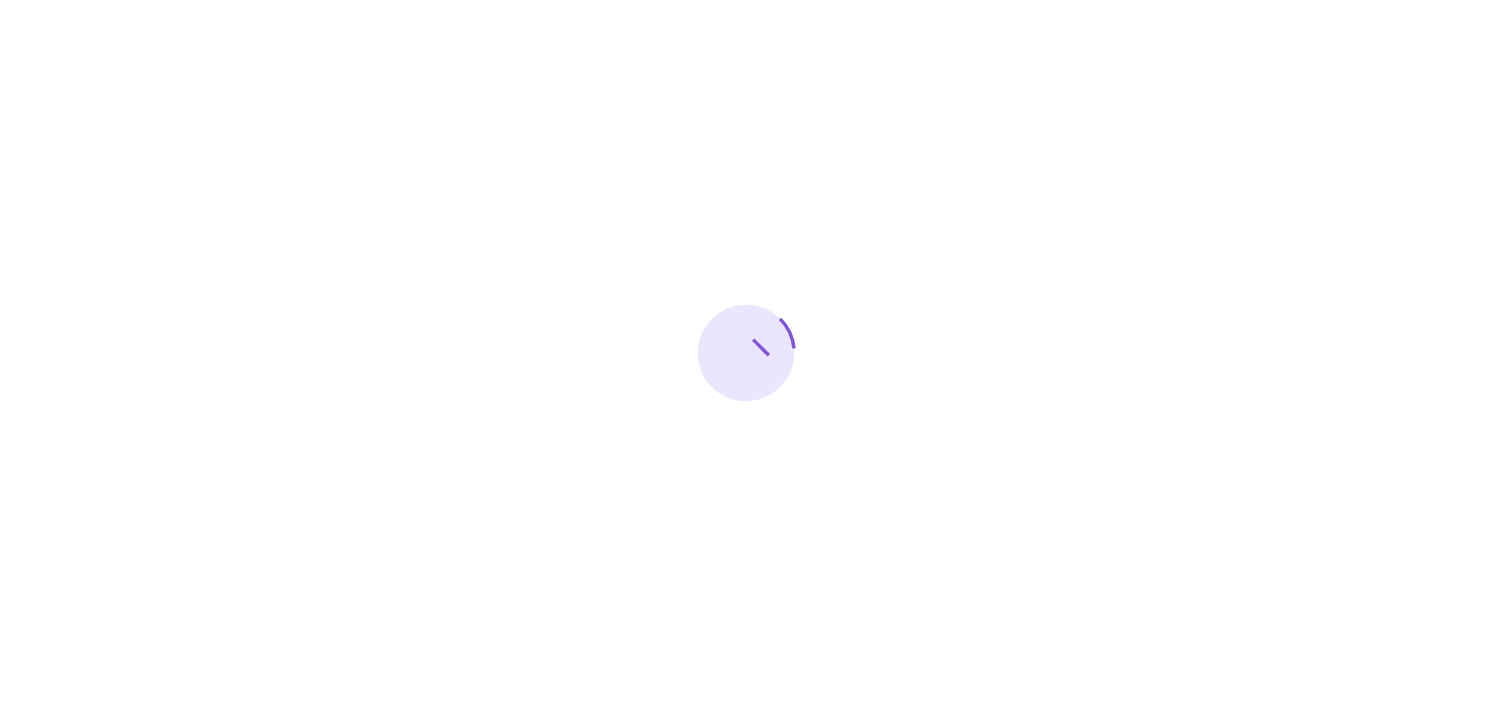 click at bounding box center [746, 353] 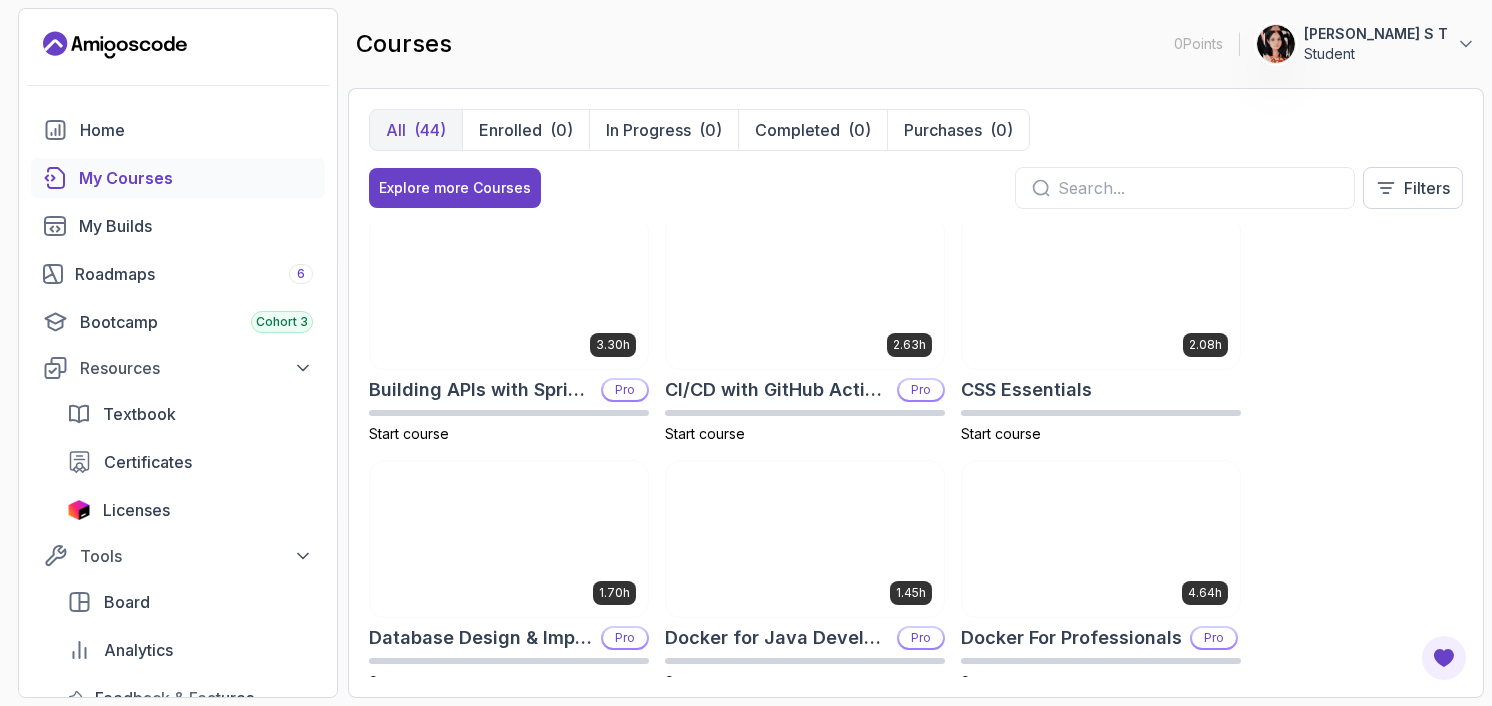 scroll, scrollTop: 258, scrollLeft: 0, axis: vertical 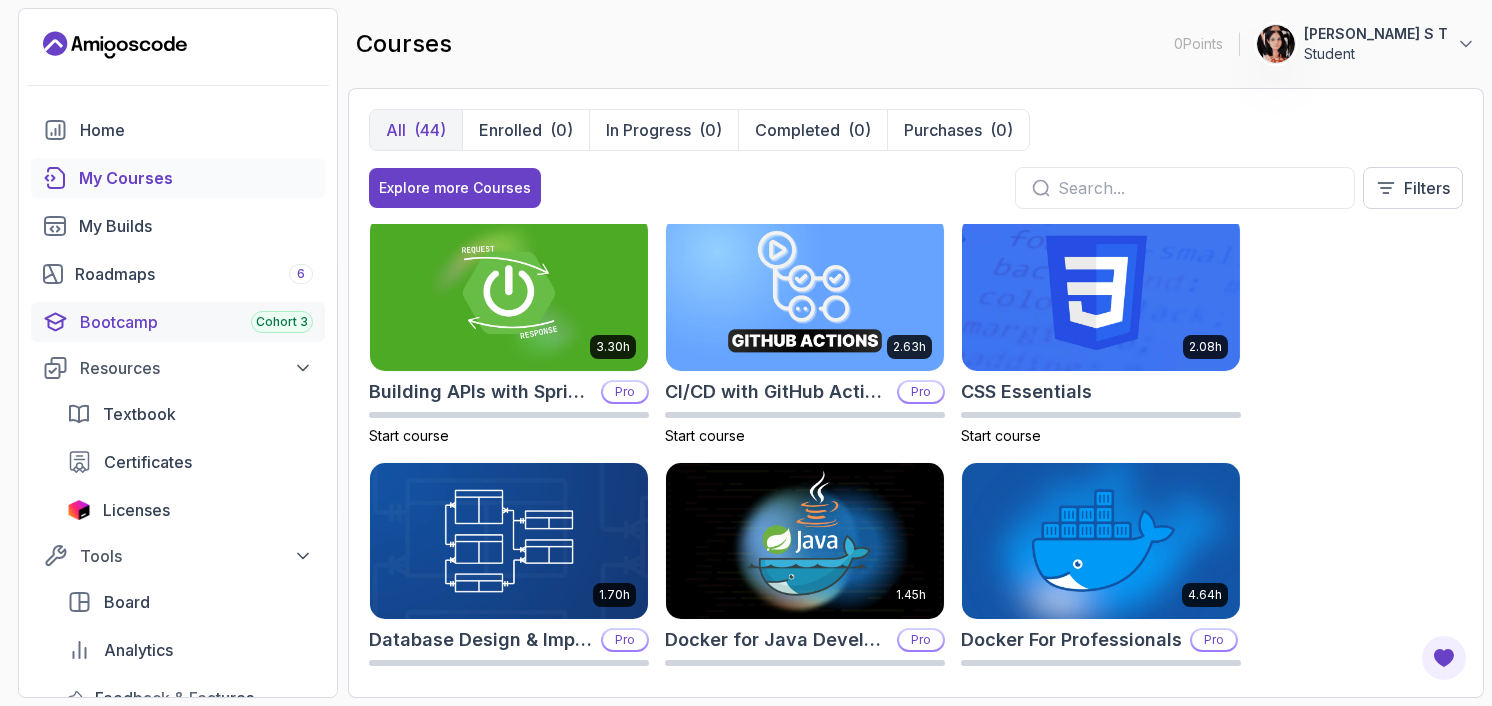 click on "Bootcamp Cohort 3" at bounding box center [196, 322] 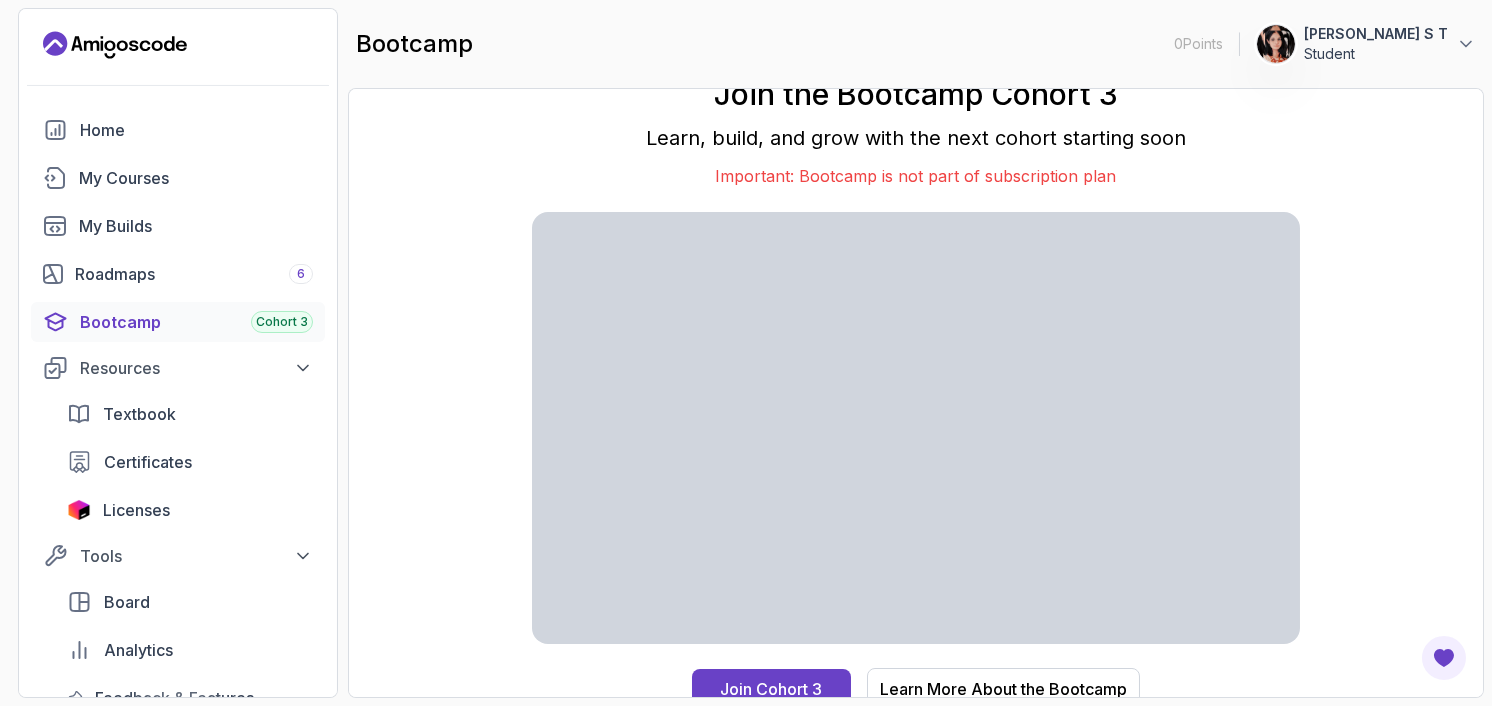 scroll, scrollTop: 12, scrollLeft: 0, axis: vertical 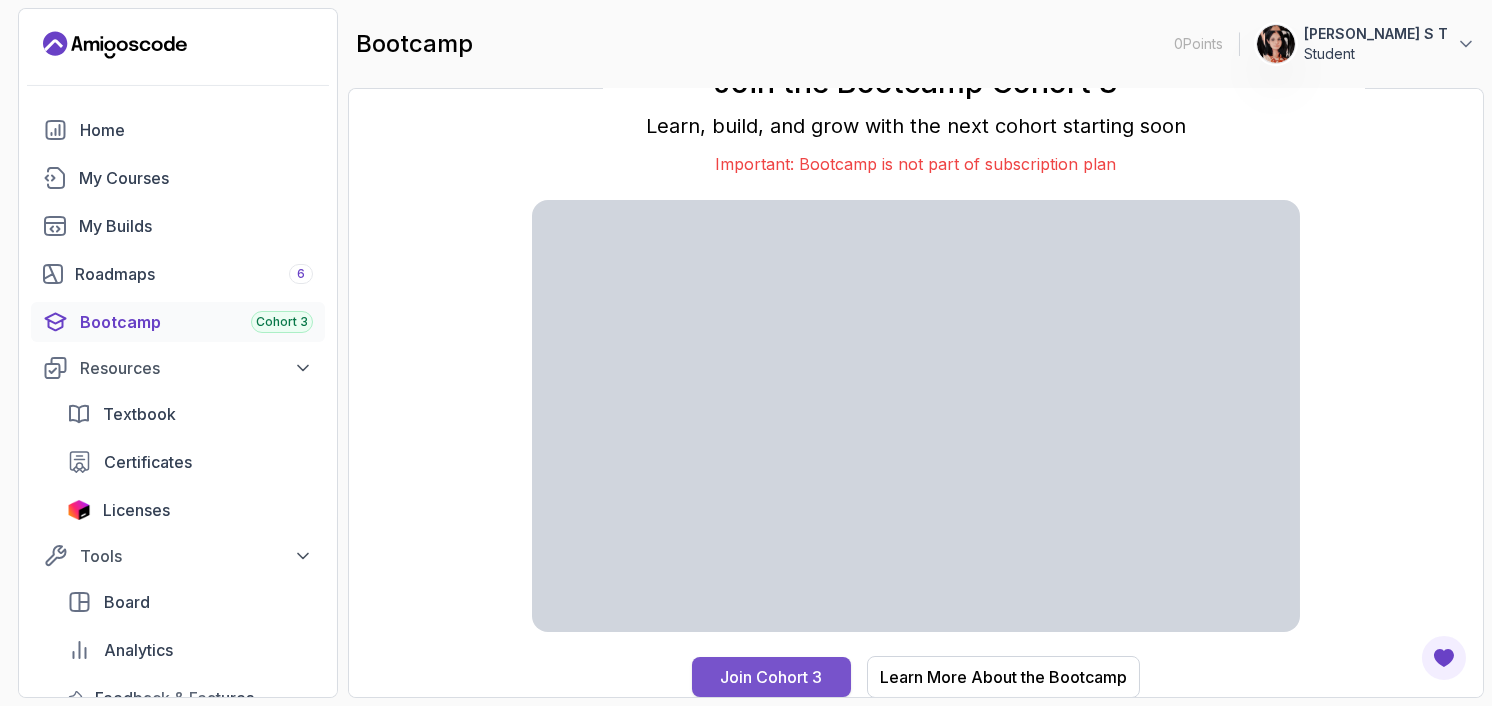 click on "Join Cohort 3" at bounding box center (772, 677) 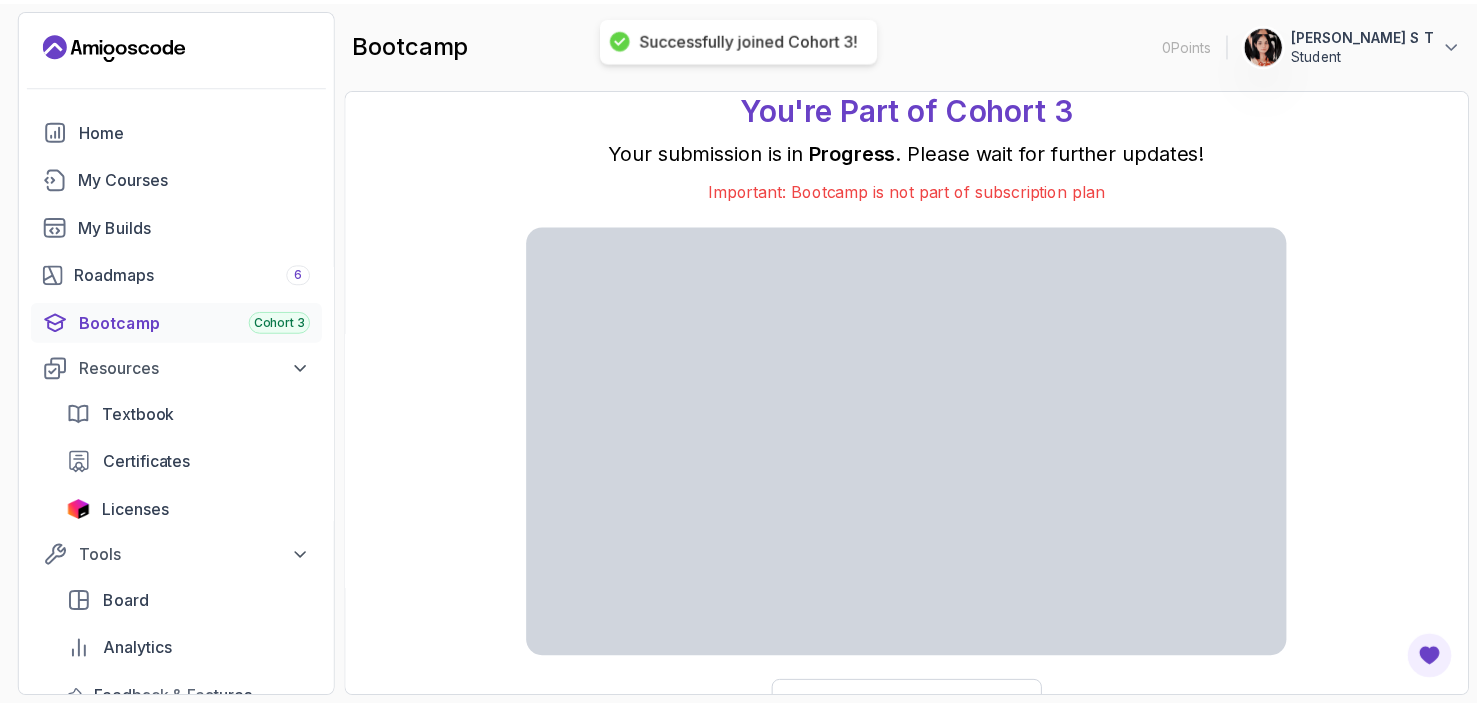 scroll, scrollTop: 38, scrollLeft: 0, axis: vertical 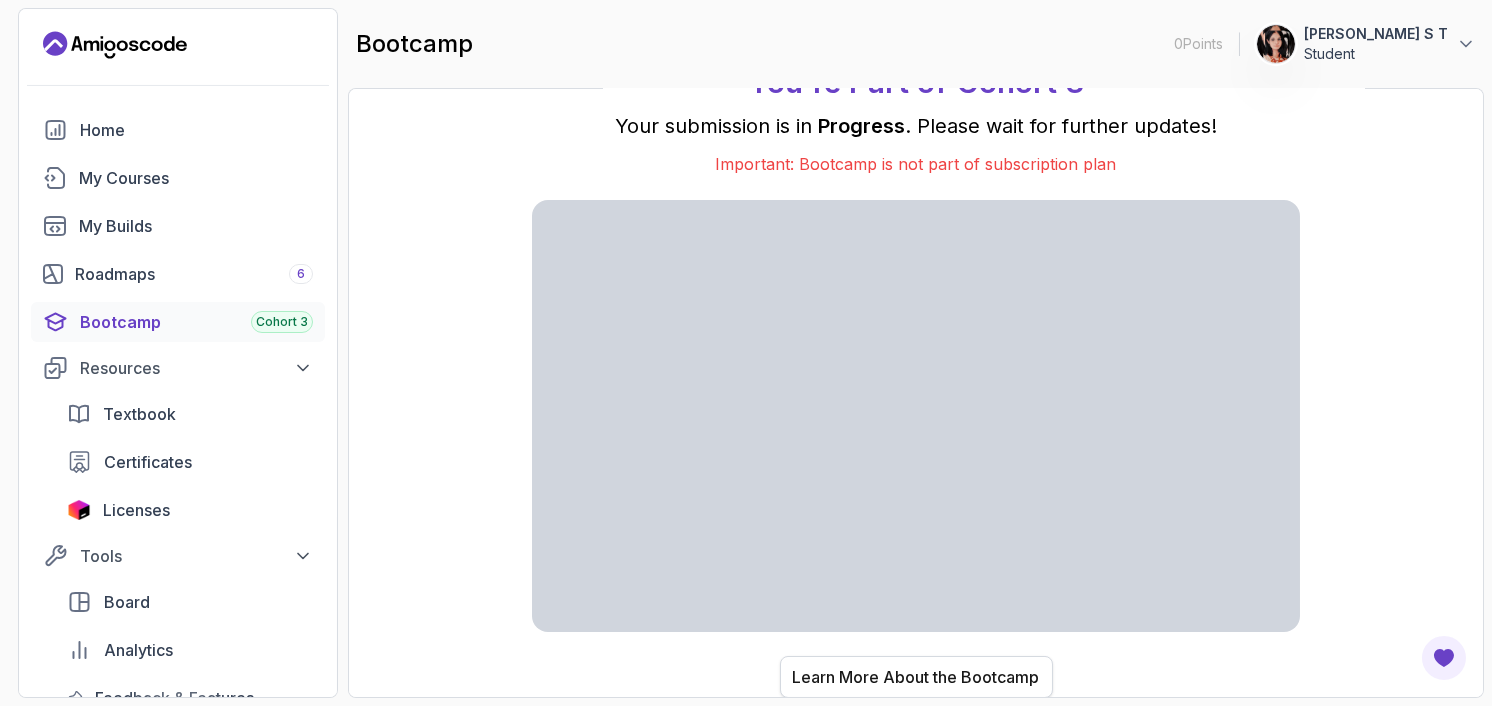 click on "Learn More About the Bootcamp" at bounding box center (916, 677) 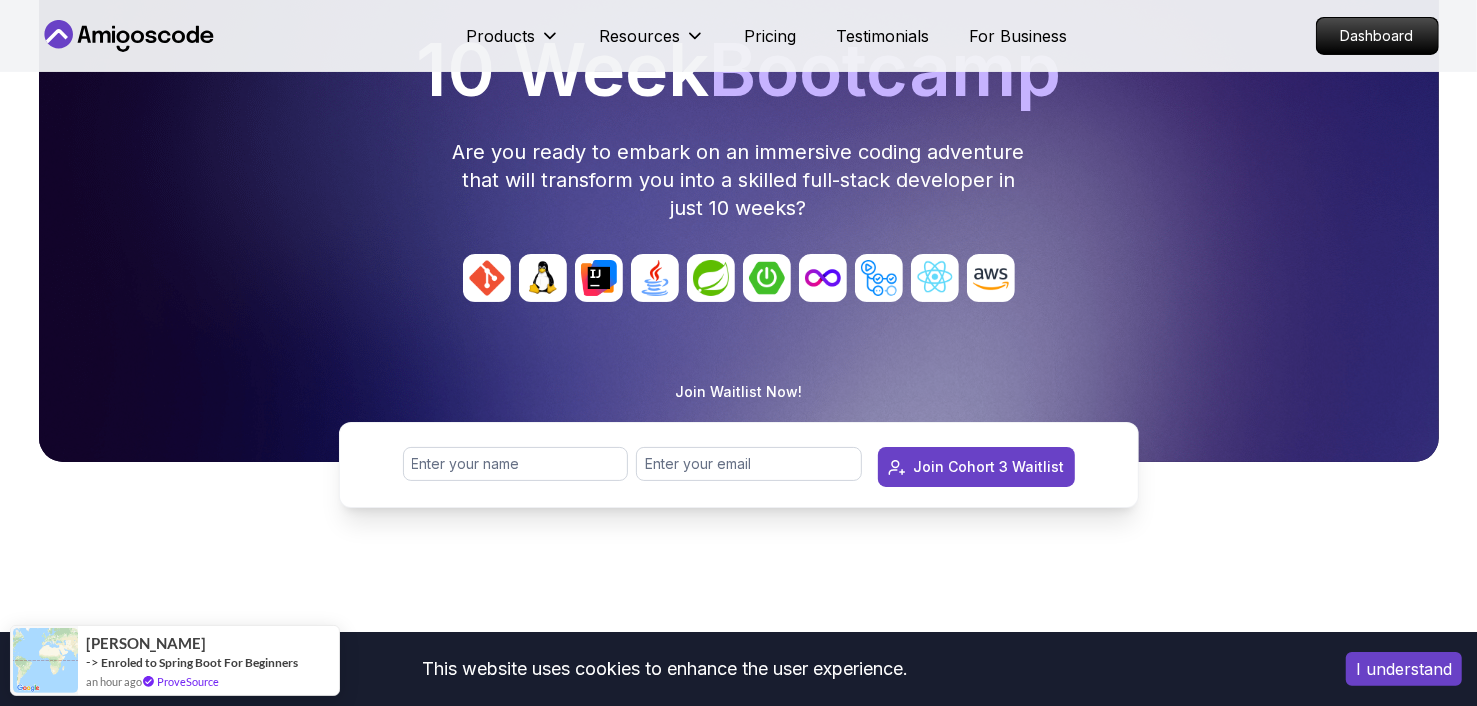 scroll, scrollTop: 215, scrollLeft: 0, axis: vertical 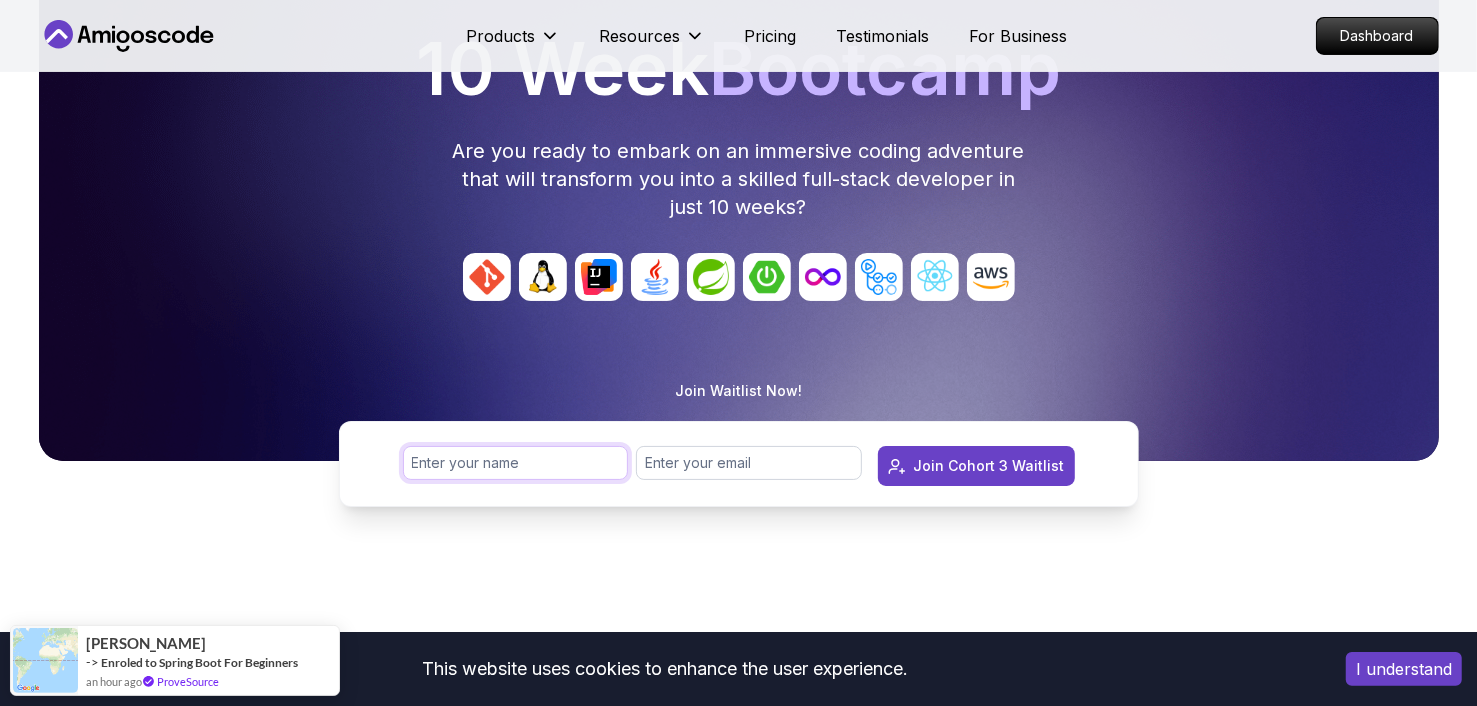 click at bounding box center (516, 463) 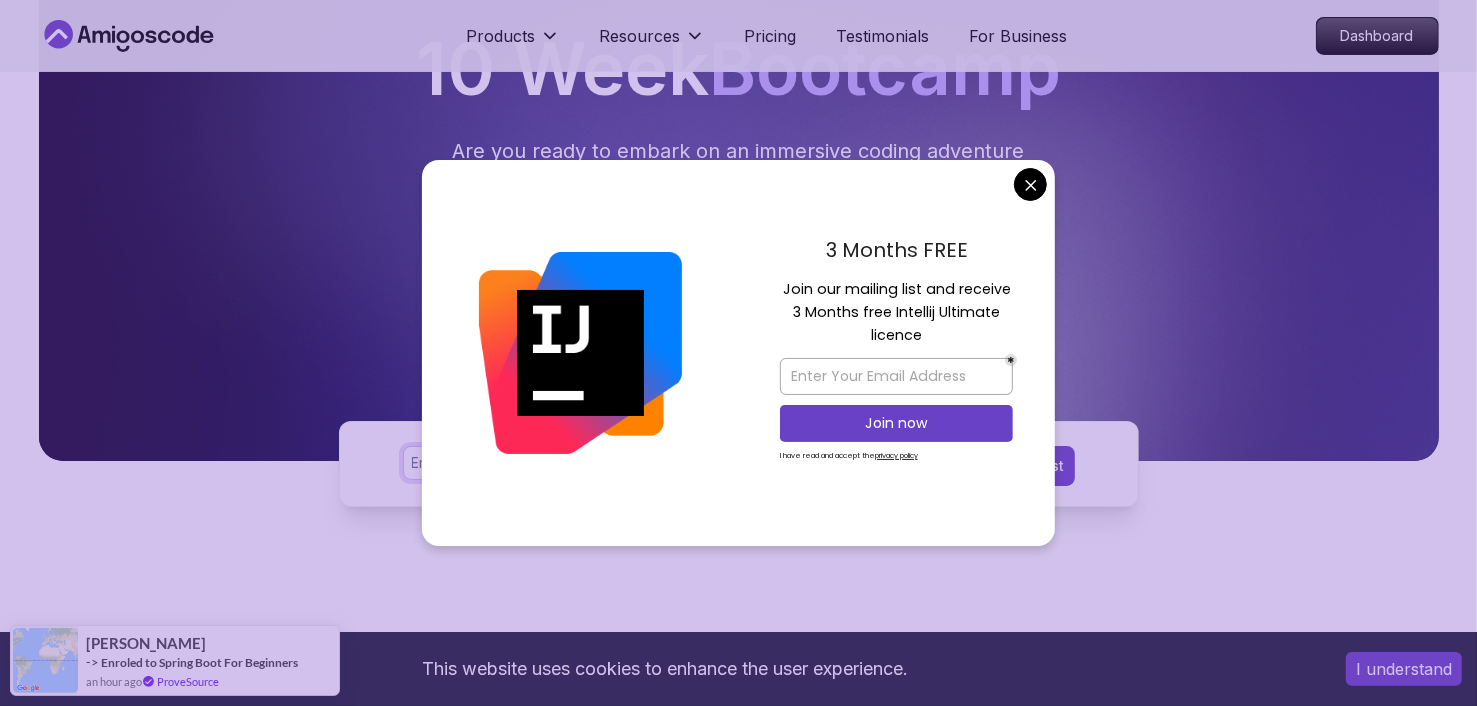 type on "[PERSON_NAME]" 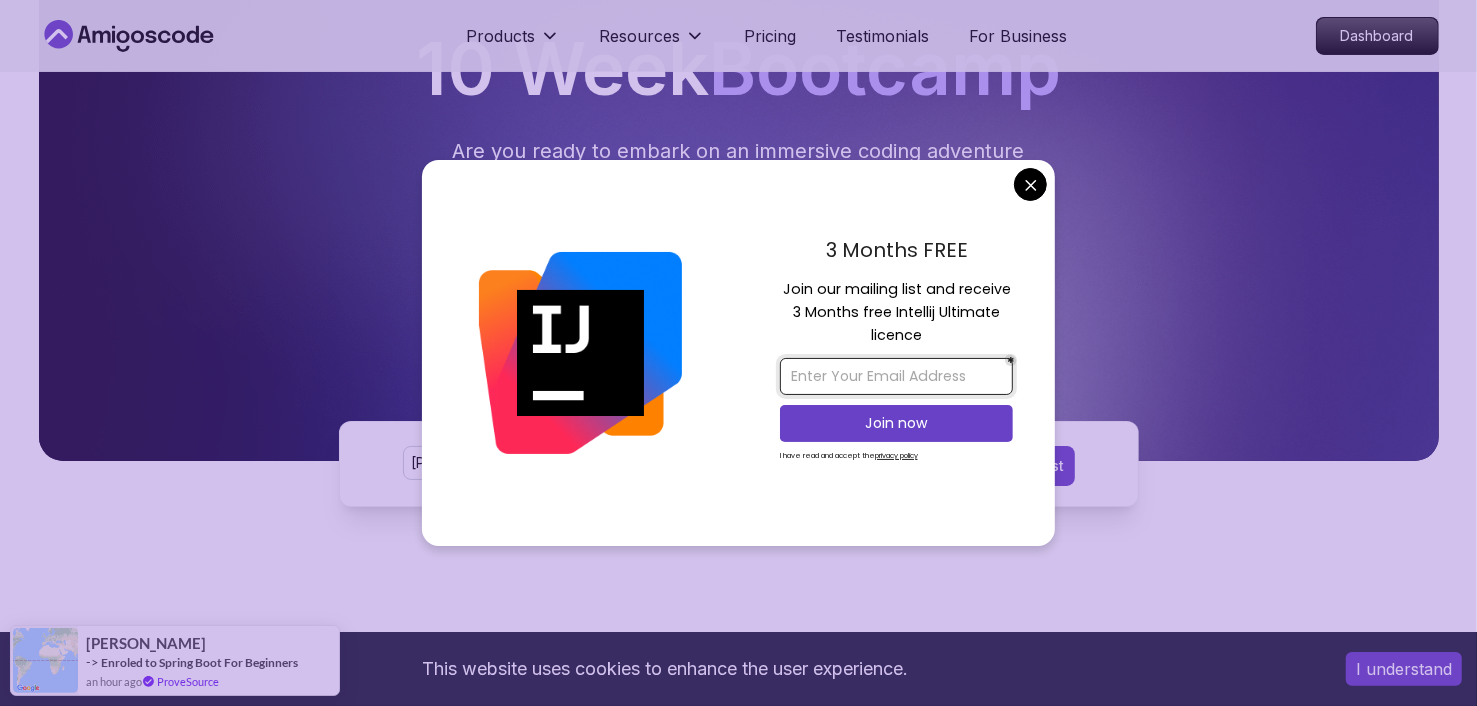 click at bounding box center [896, 376] 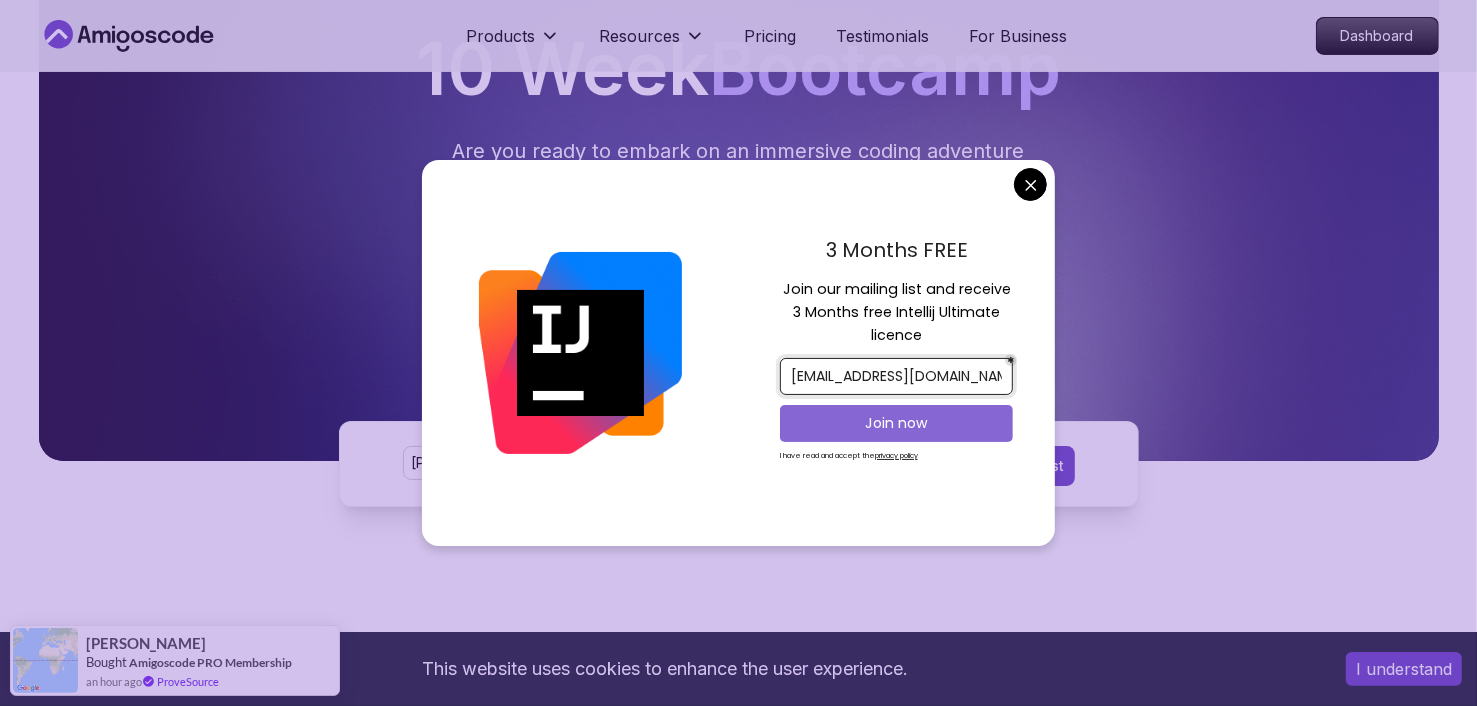 type on "[EMAIL_ADDRESS][DOMAIN_NAME]" 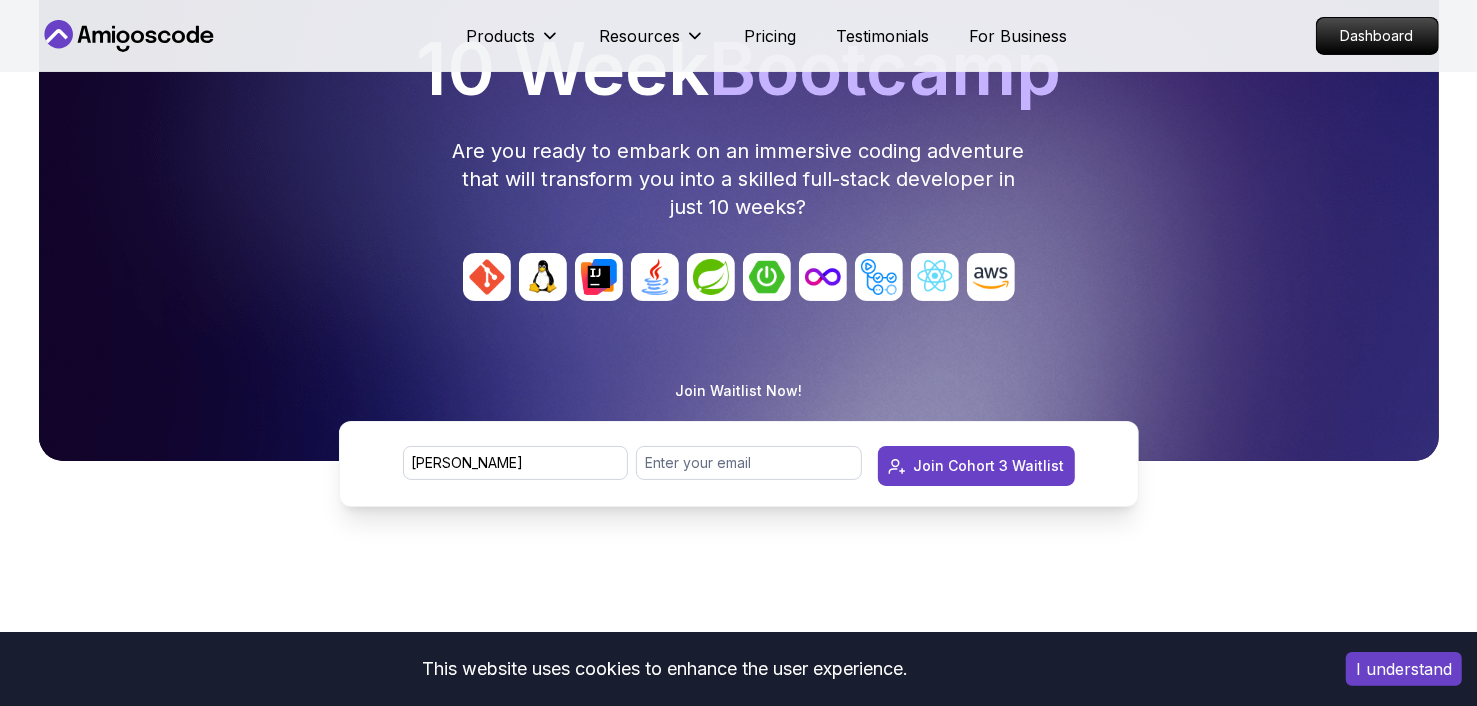 click on "This website uses cookies to enhance the user experience. I understand Products Resources Pricing Testimonials For Business Dashboard Products Resources Pricing Testimonials For Business Dashboard Join Cohort 3 Waitlist 10 Week  Bootcamp Are you ready to embark on an immersive coding adventure that will transform you into a skilled full-stack developer in just 10 weeks? Join Waitlist Now! [PERSON_NAME] Join Cohort 3 Waitlist Join Cohort 3 Waitlist What's inside? Amigoscode 10 Weeks Bootcamp   Discover more details about the bootcamp 10 Weeks Curriculum   Discover a detailed curriculum that guides you through key concepts and practical tasks. 01 Brainstorming Ideas / Understanding the Agile Process / Product Requirement Document Welcome Team Formation Projects Brainstorming Session Agile & Product Requirement Document (PRD) Live Session Open Office Information 01 02 System Design Database Design Entity Relationship Diagram (ERD) Live Session Database Design Implementation API Design Implementation 02 3-6 Open Office" at bounding box center (738, 4925) 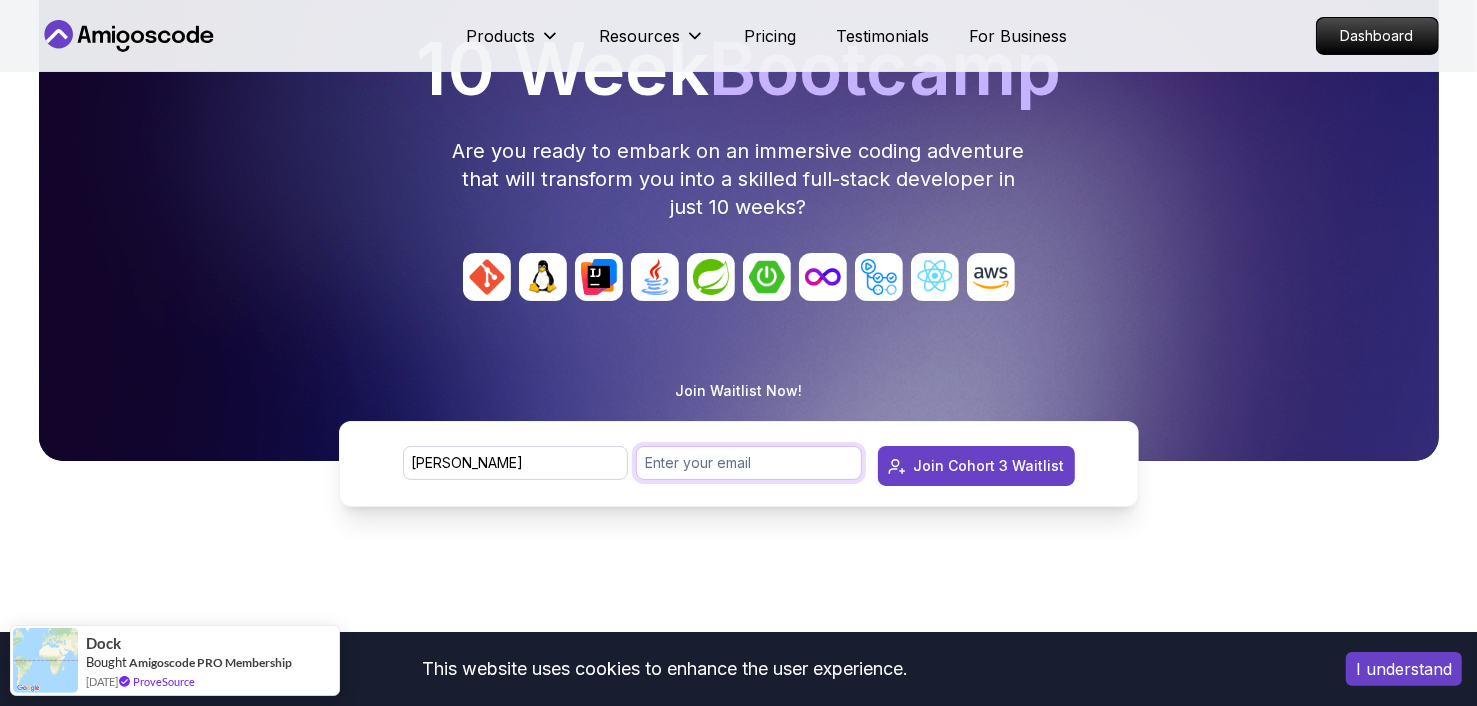 click at bounding box center [749, 463] 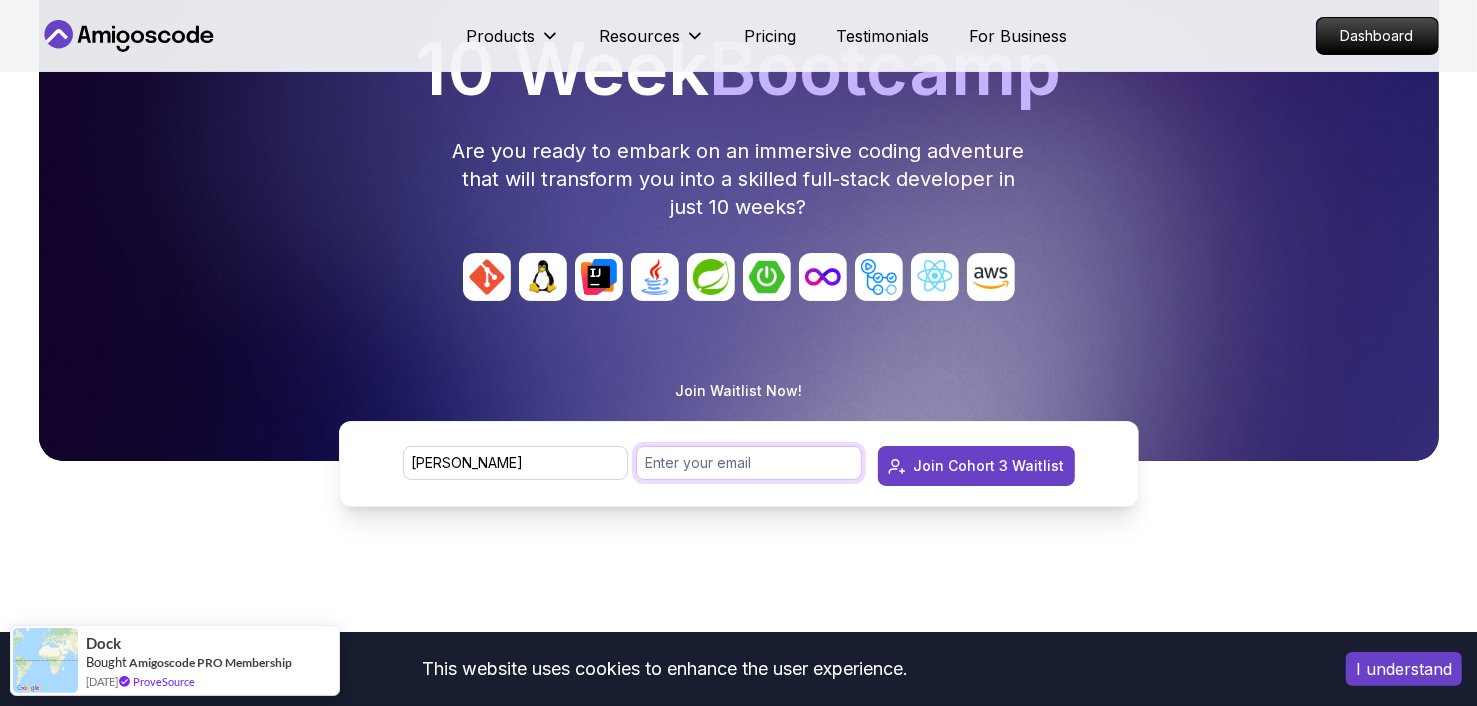 type on "[EMAIL_ADDRESS][DOMAIN_NAME]" 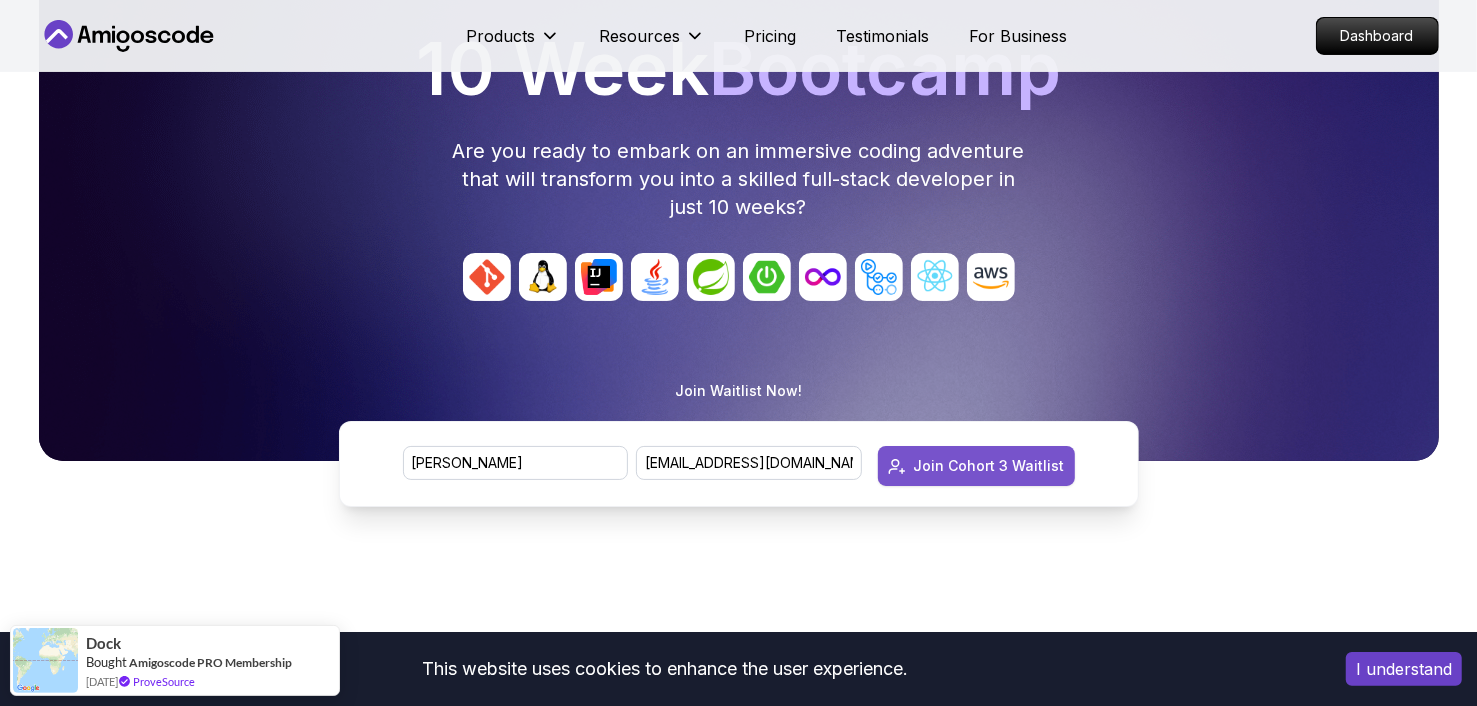 click on "Join Cohort 3 Waitlist" at bounding box center (976, 466) 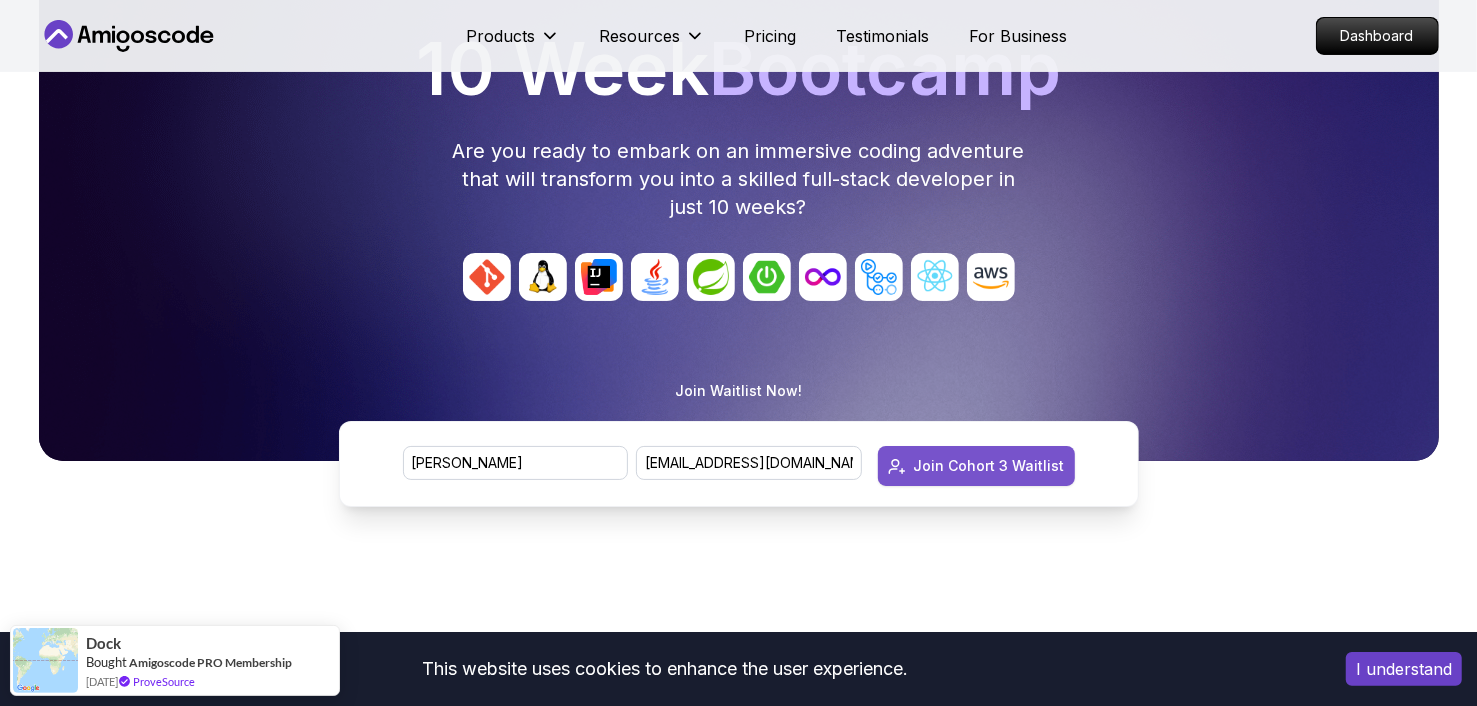 type 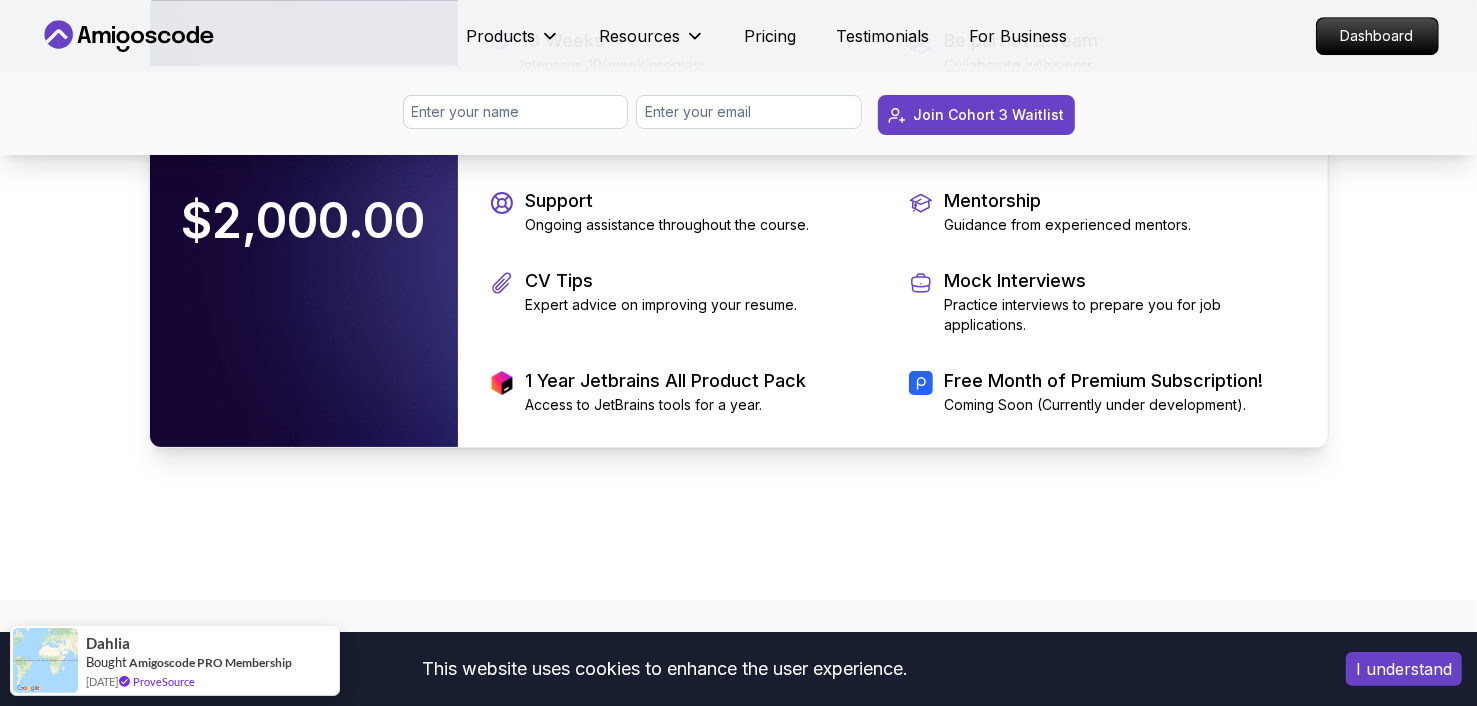 scroll, scrollTop: 4180, scrollLeft: 0, axis: vertical 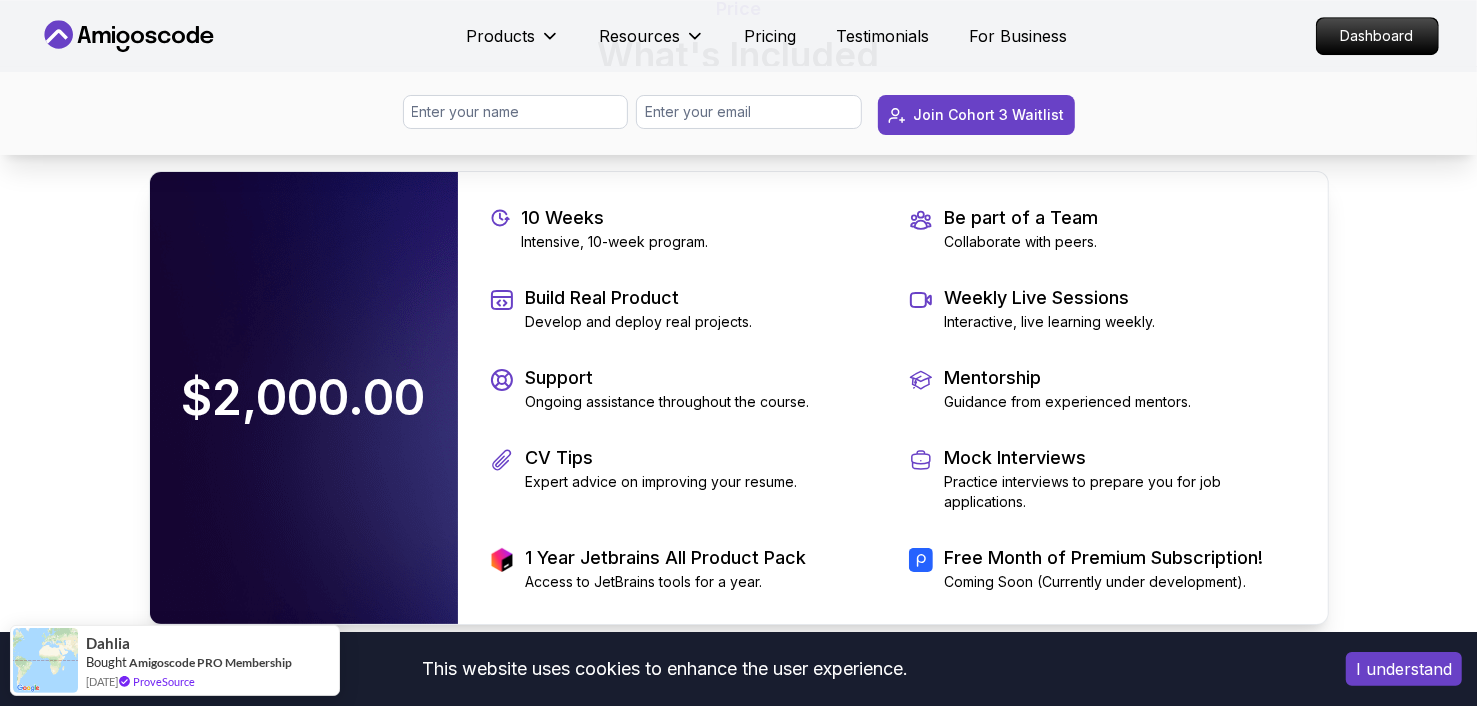 click on "I understand" at bounding box center (1404, 669) 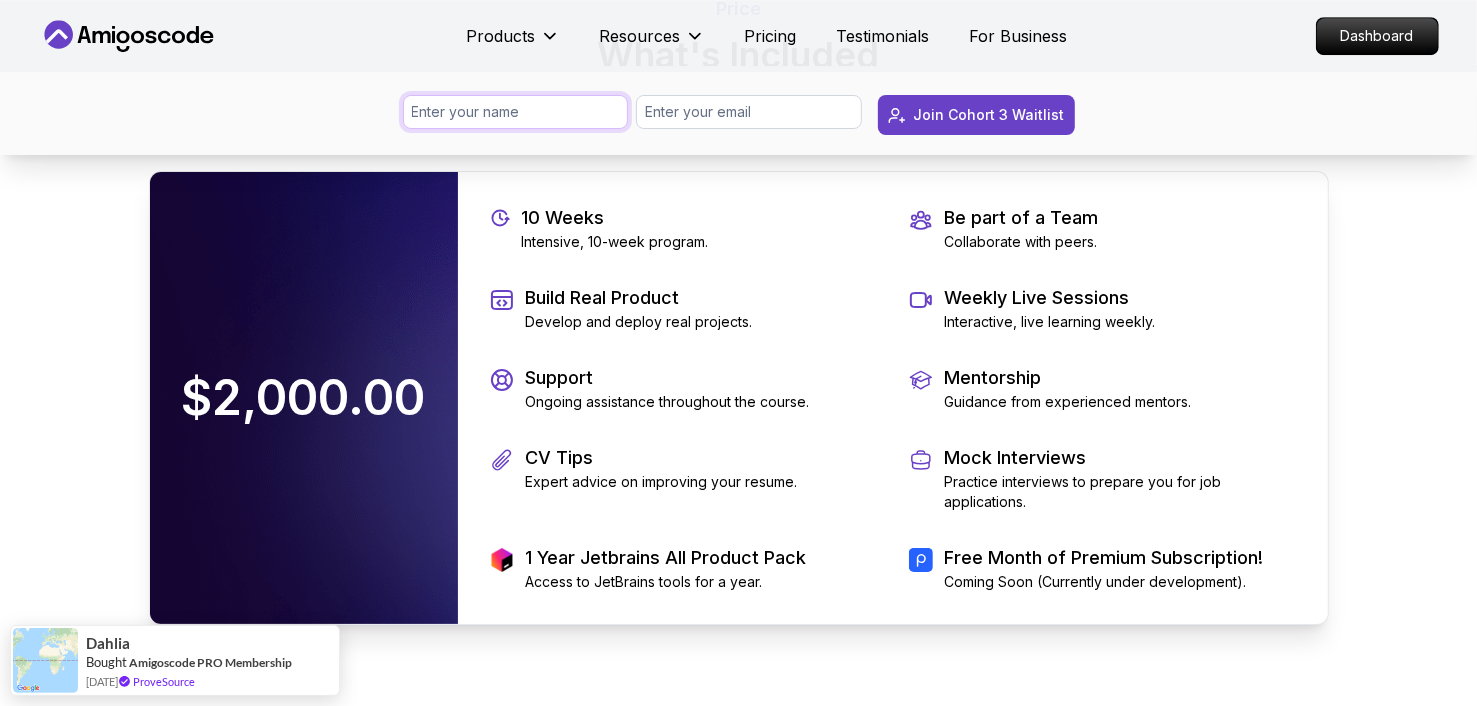 click at bounding box center (516, 112) 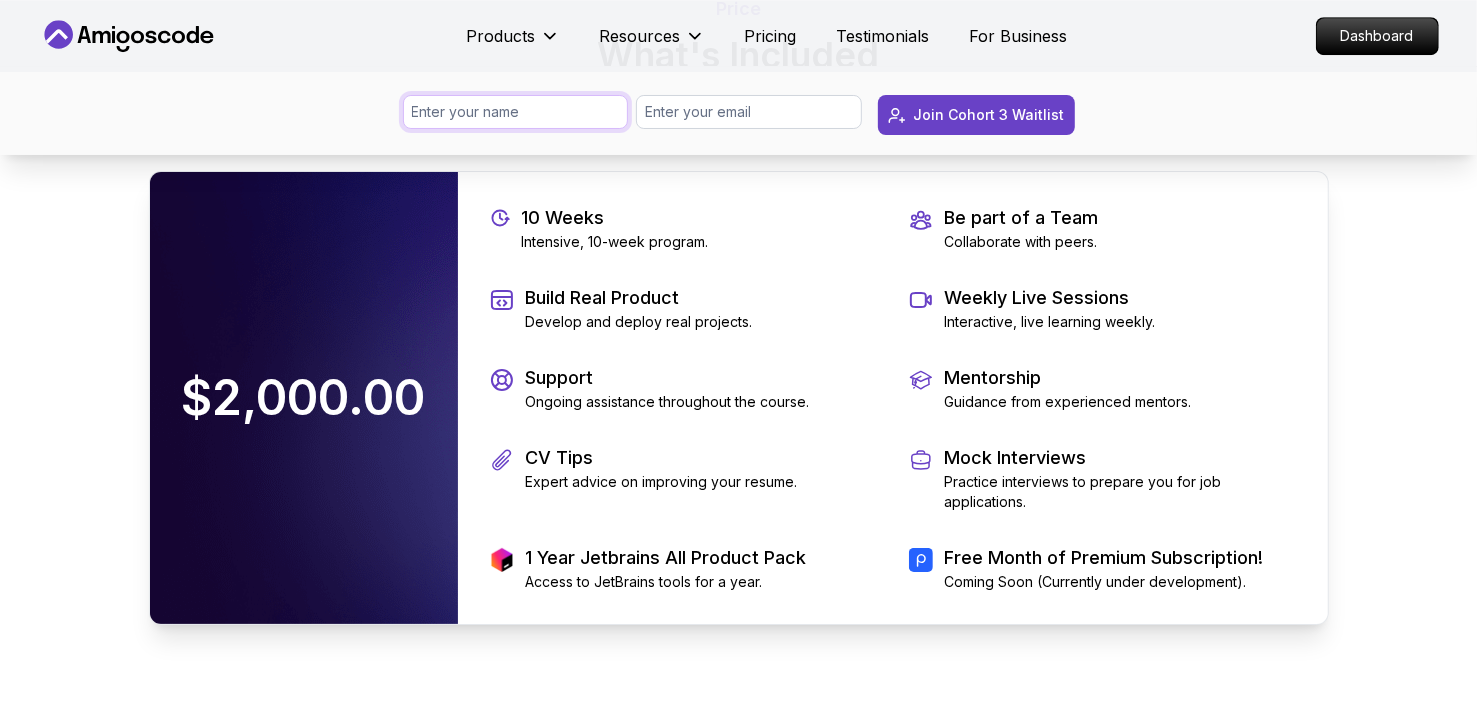 type on "[PERSON_NAME]" 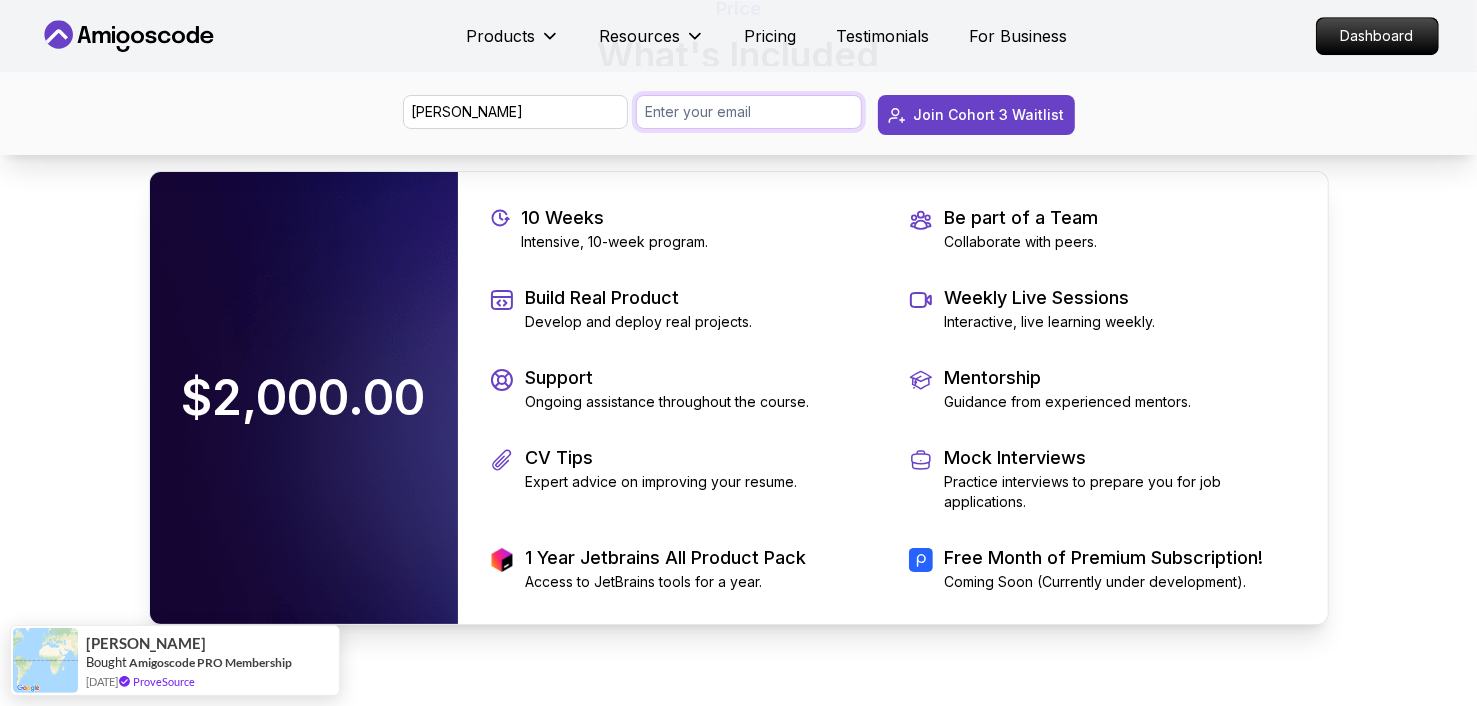 click at bounding box center [749, 112] 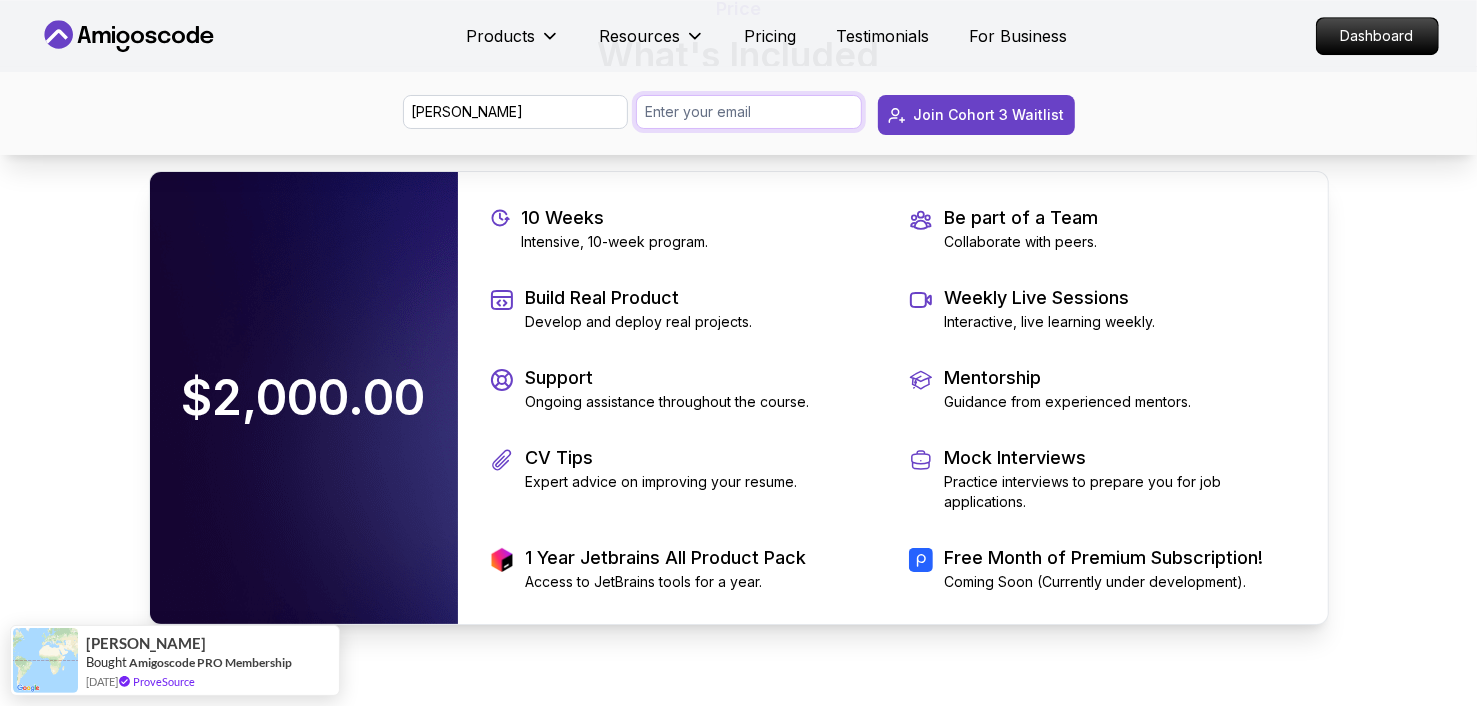 type on "[EMAIL_ADDRESS][DOMAIN_NAME]" 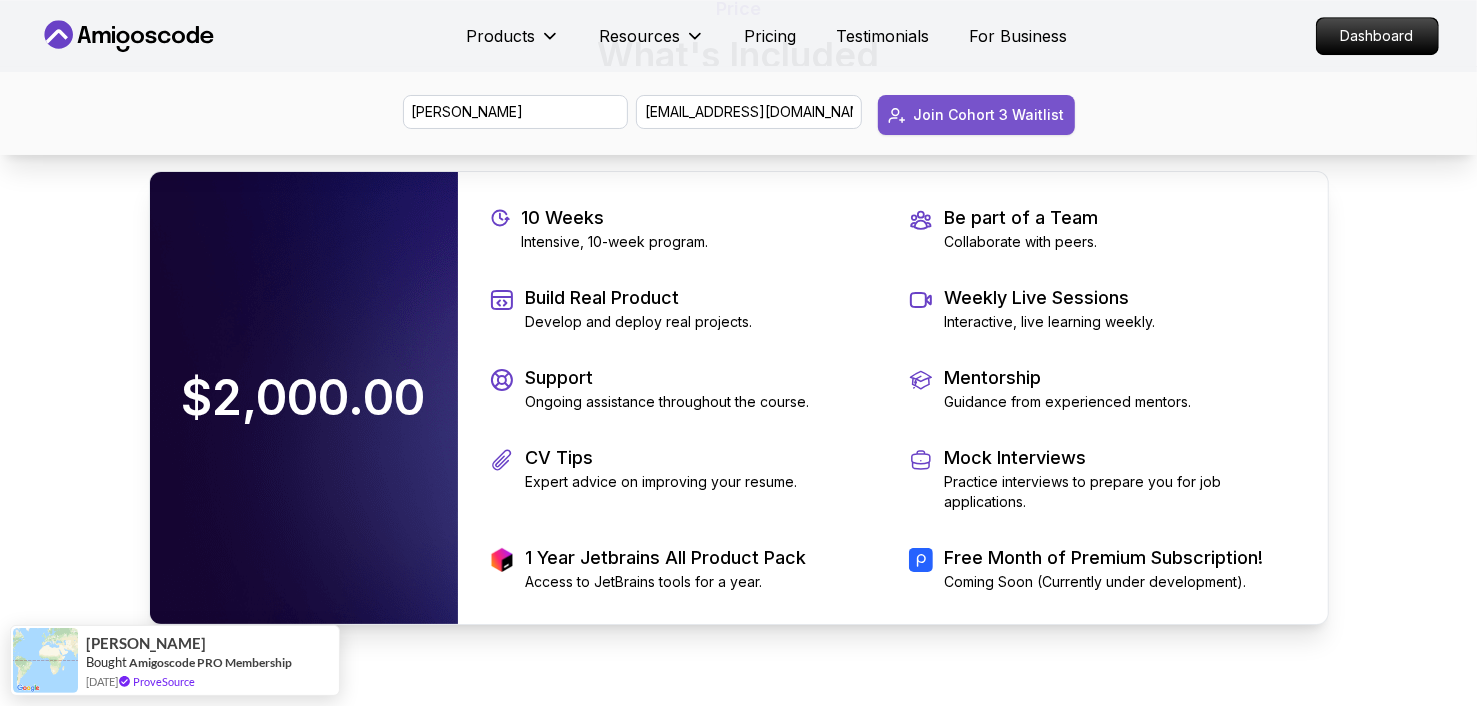 click on "Join Cohort 3 Waitlist" at bounding box center [976, 115] 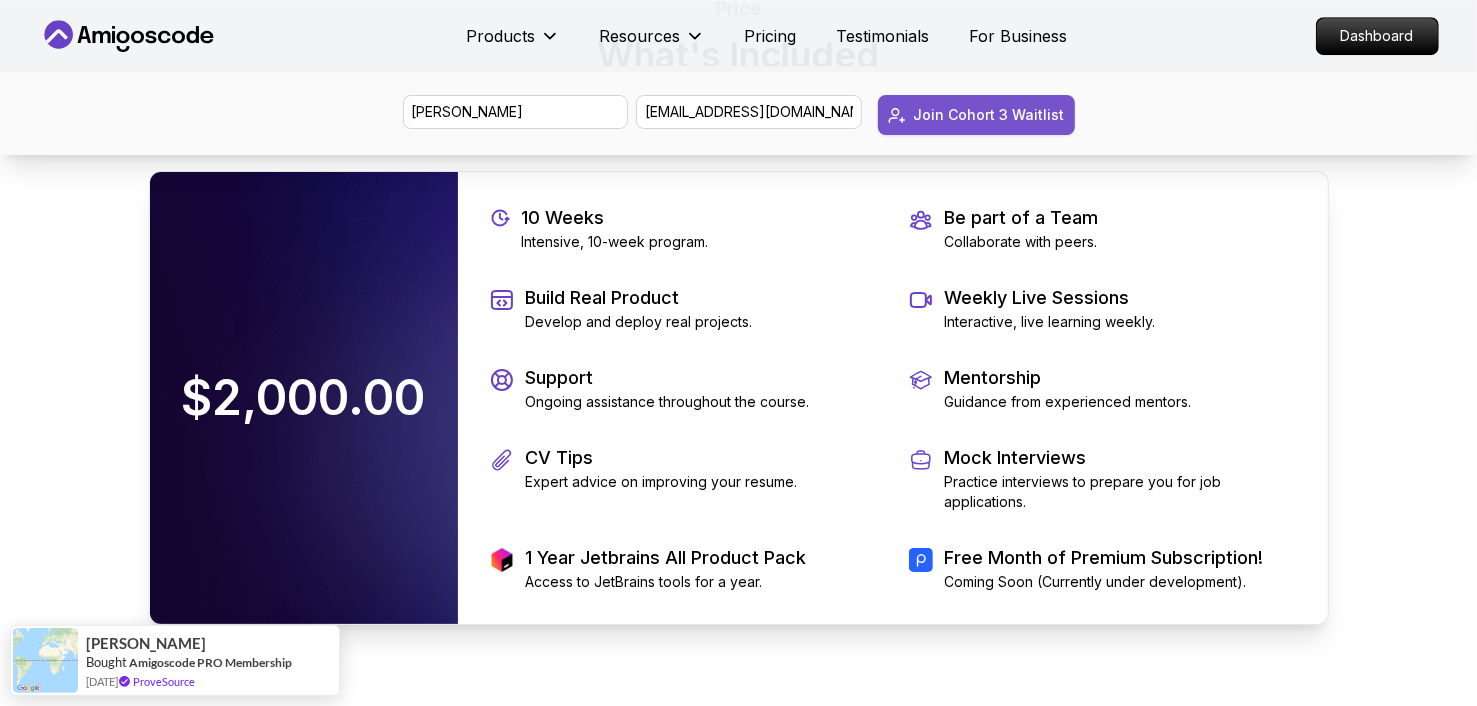 type 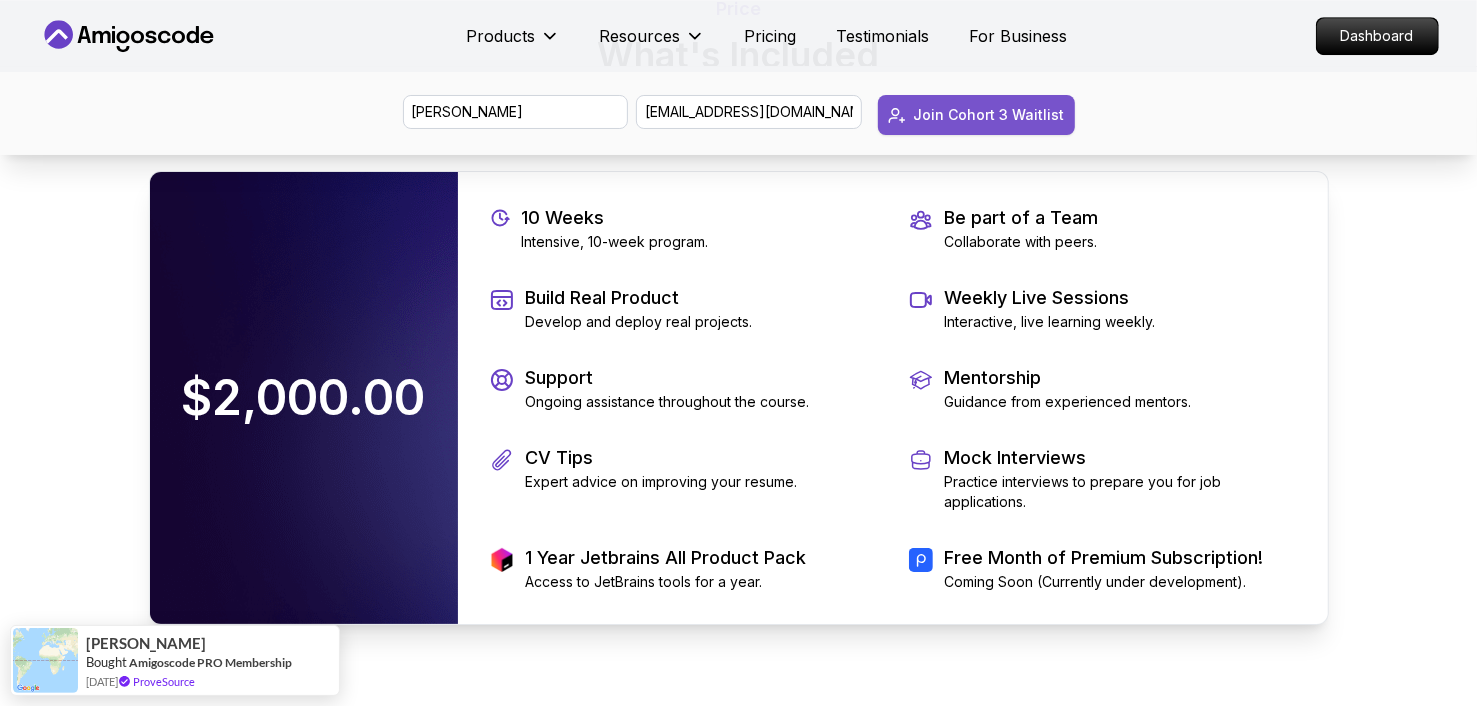 type 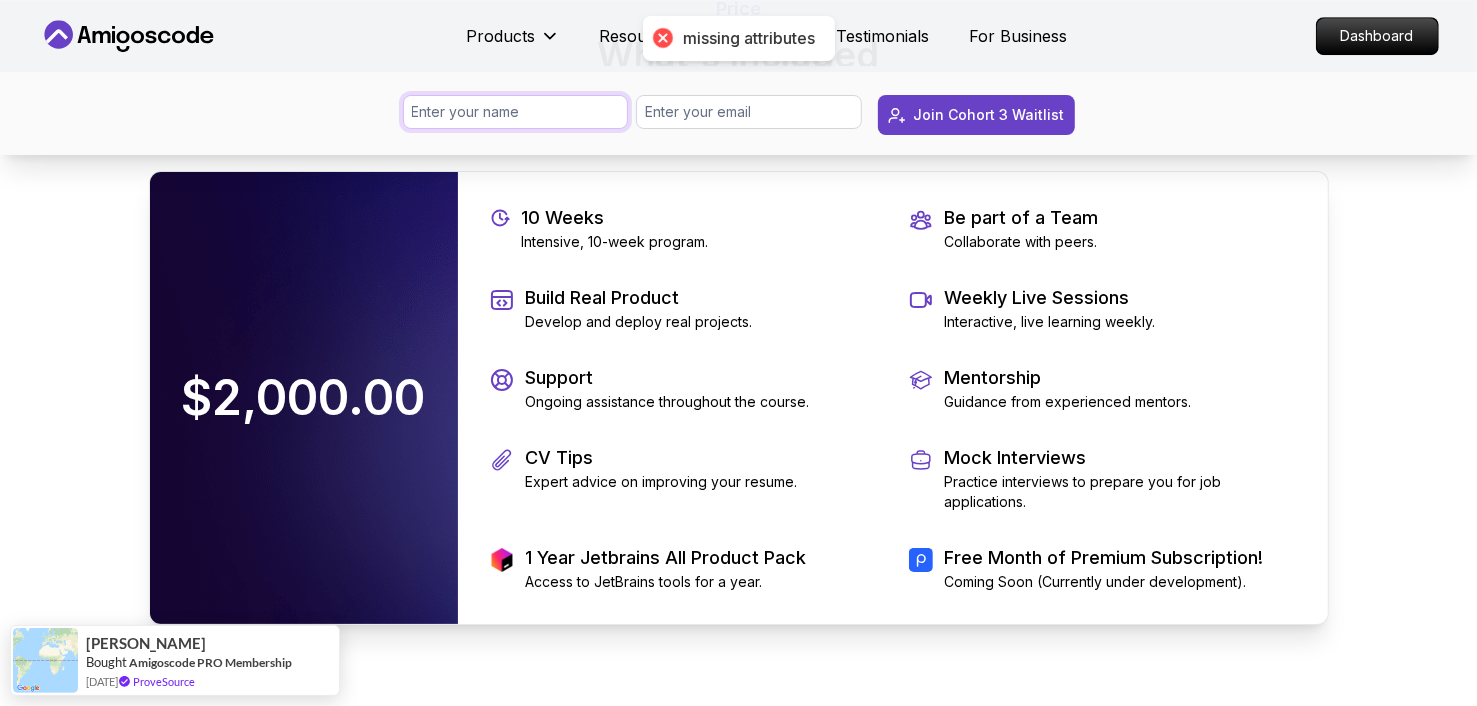 click at bounding box center (516, 112) 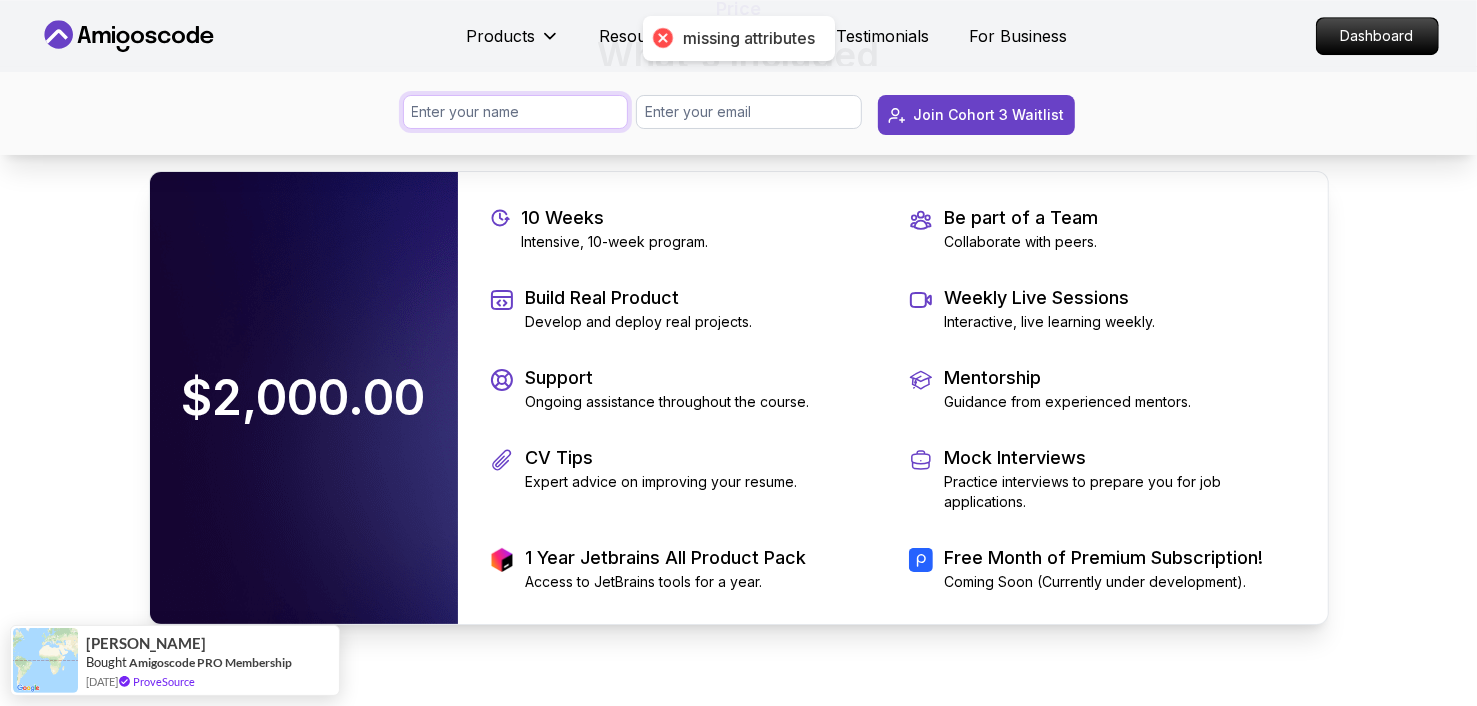 type on "[PERSON_NAME] S T" 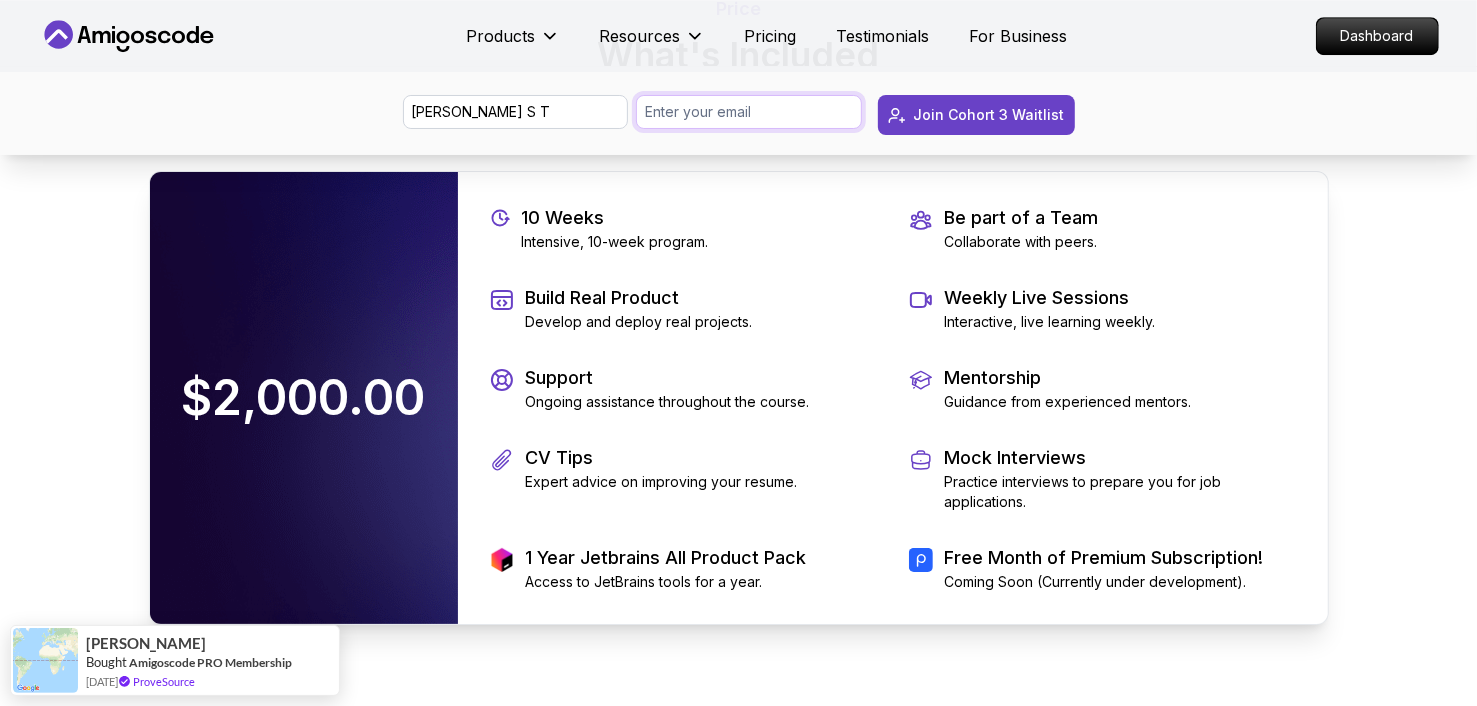 click at bounding box center [749, 112] 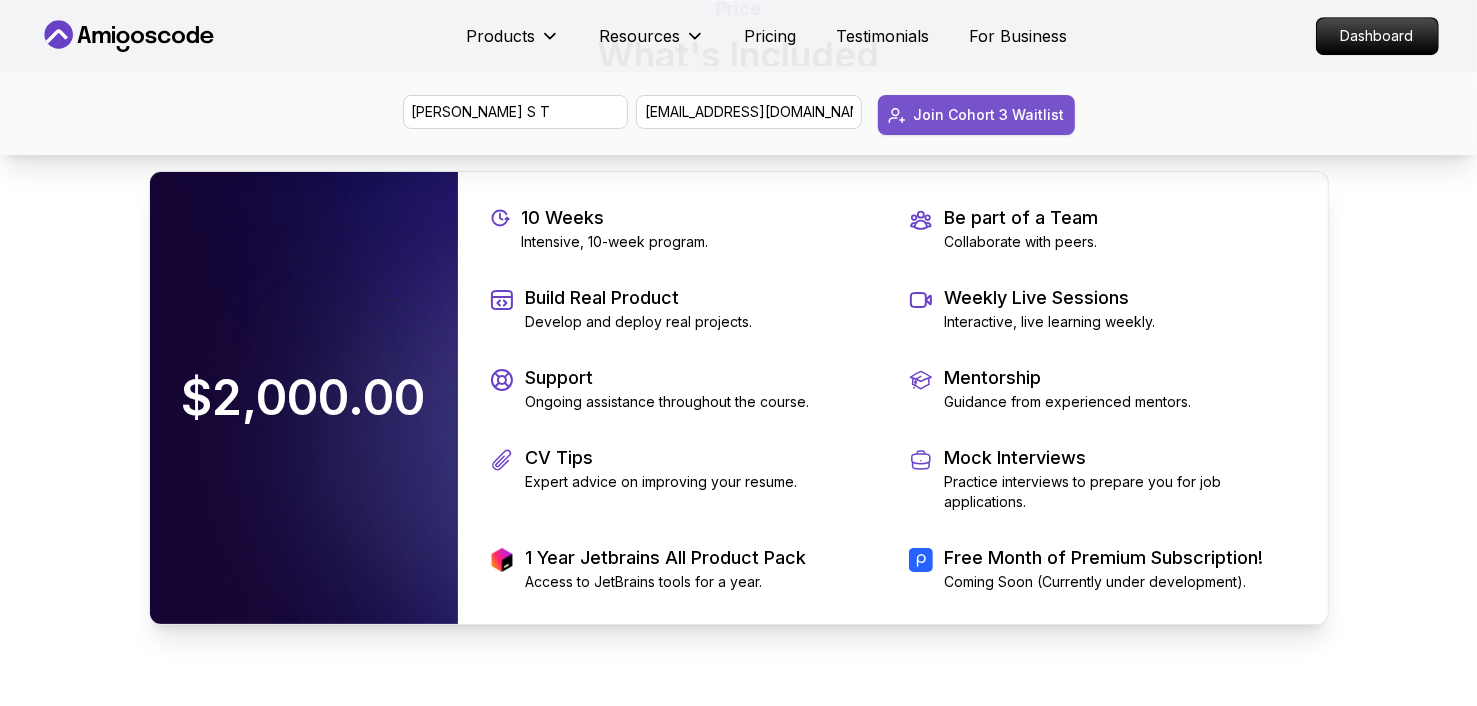 click on "Join Cohort 3 Waitlist" at bounding box center [989, 115] 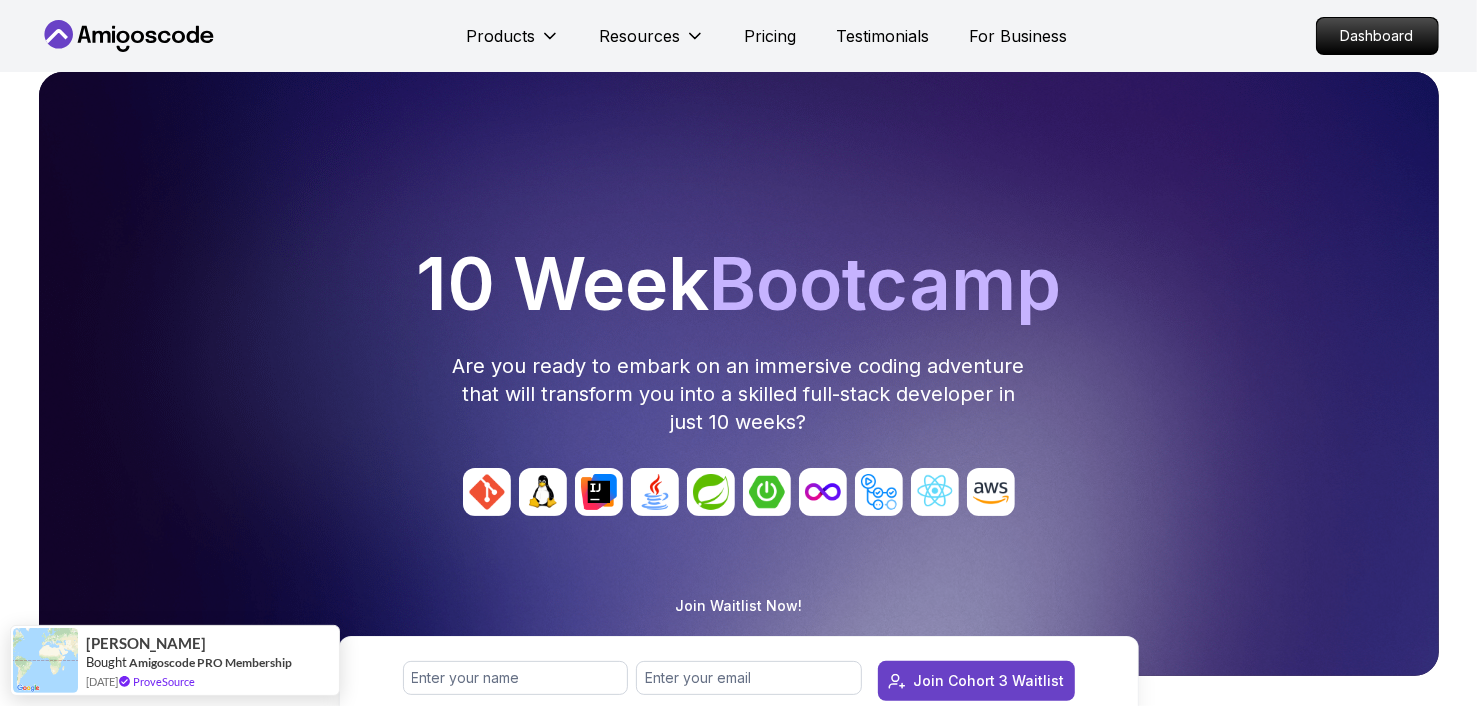 scroll, scrollTop: 0, scrollLeft: 0, axis: both 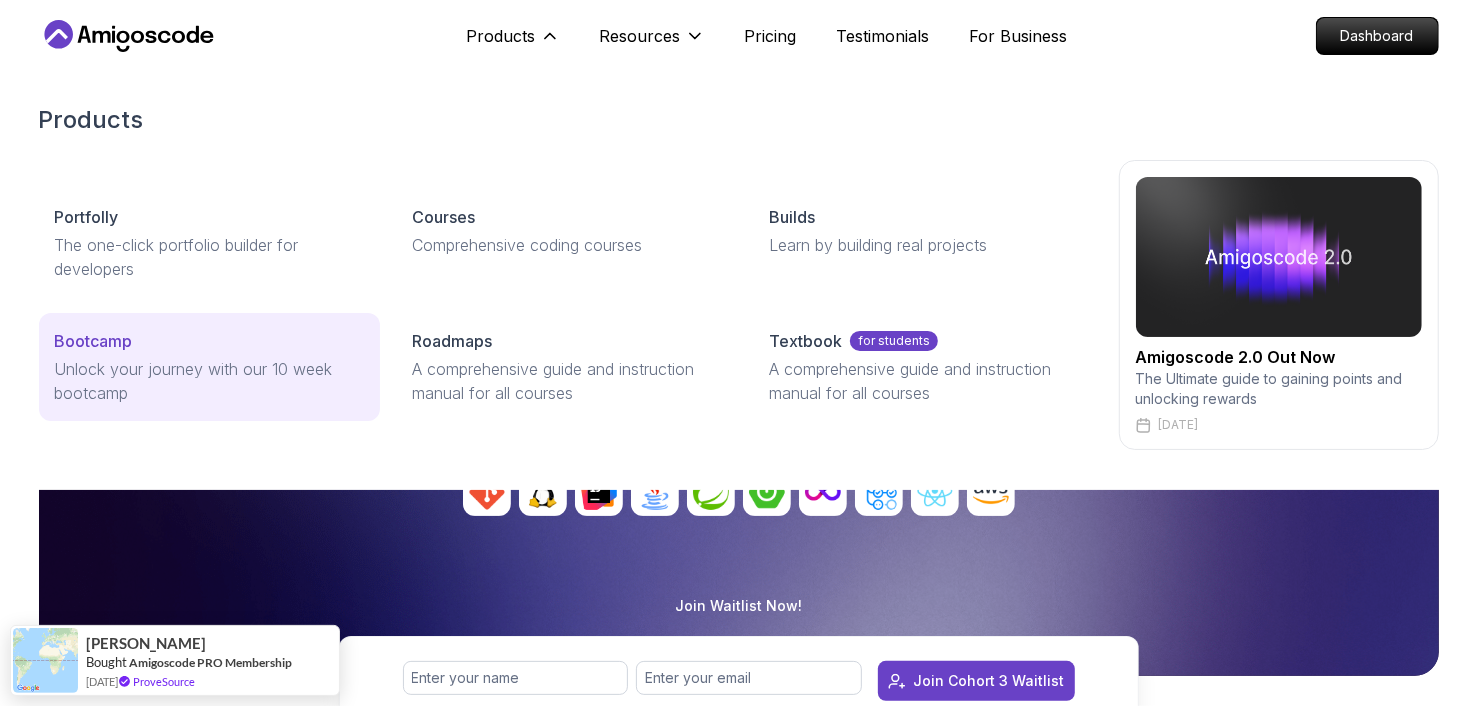 click on "Bootcamp" at bounding box center [209, 341] 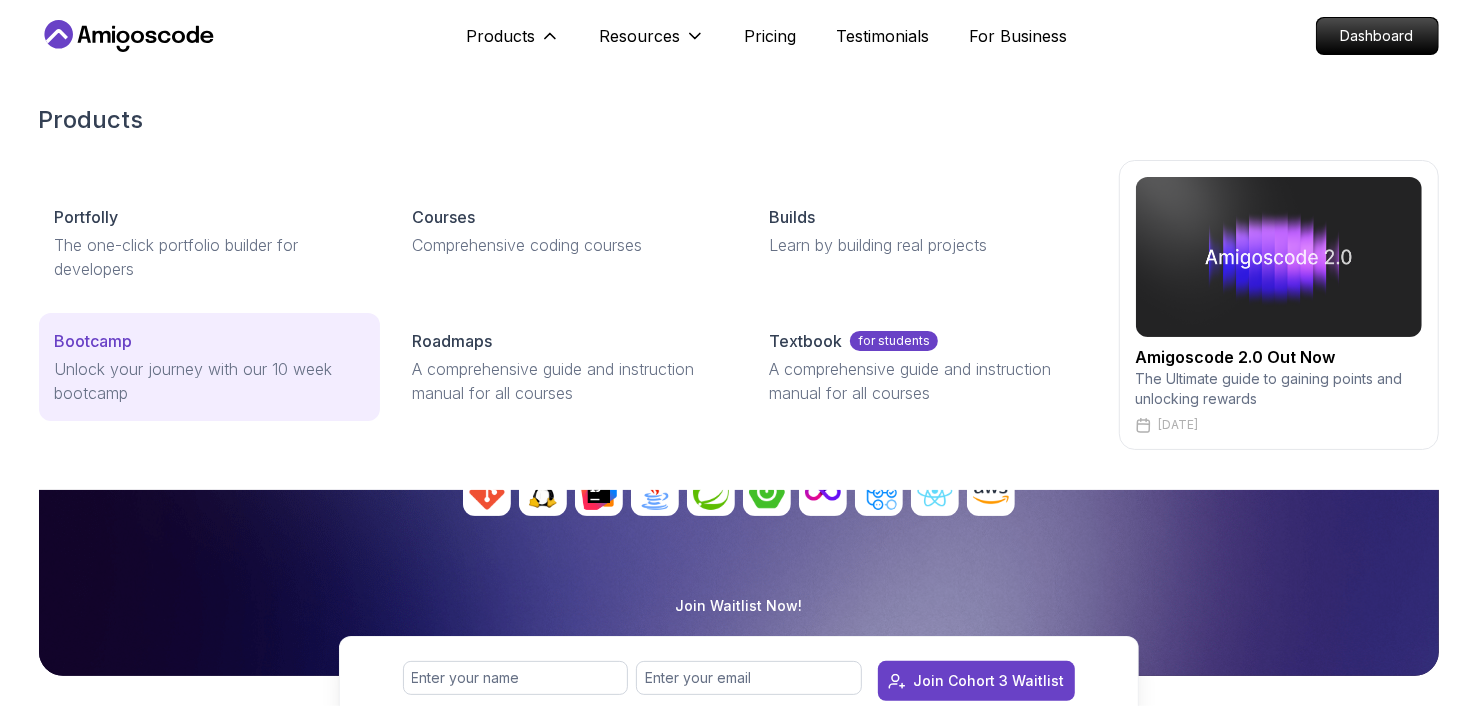 click on "Bootcamp" at bounding box center (209, 341) 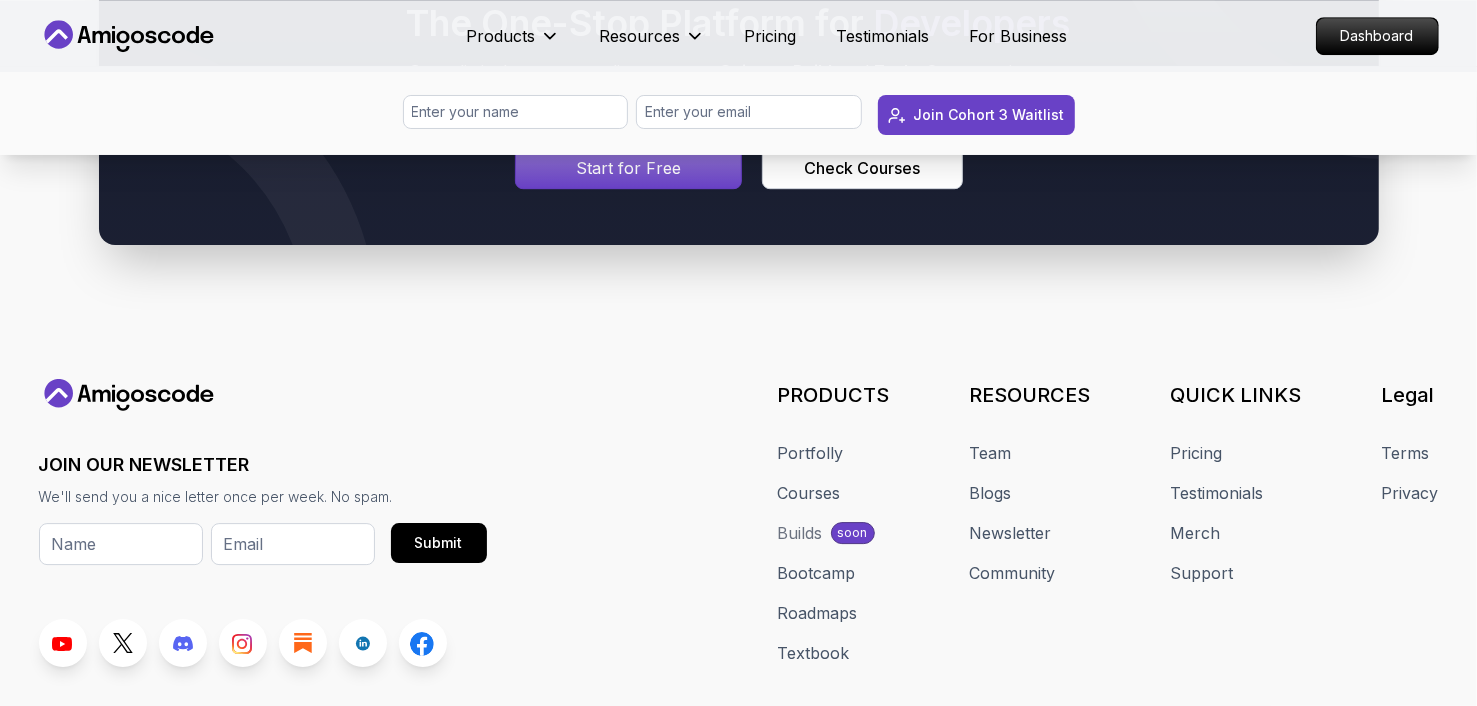 scroll, scrollTop: 9387, scrollLeft: 0, axis: vertical 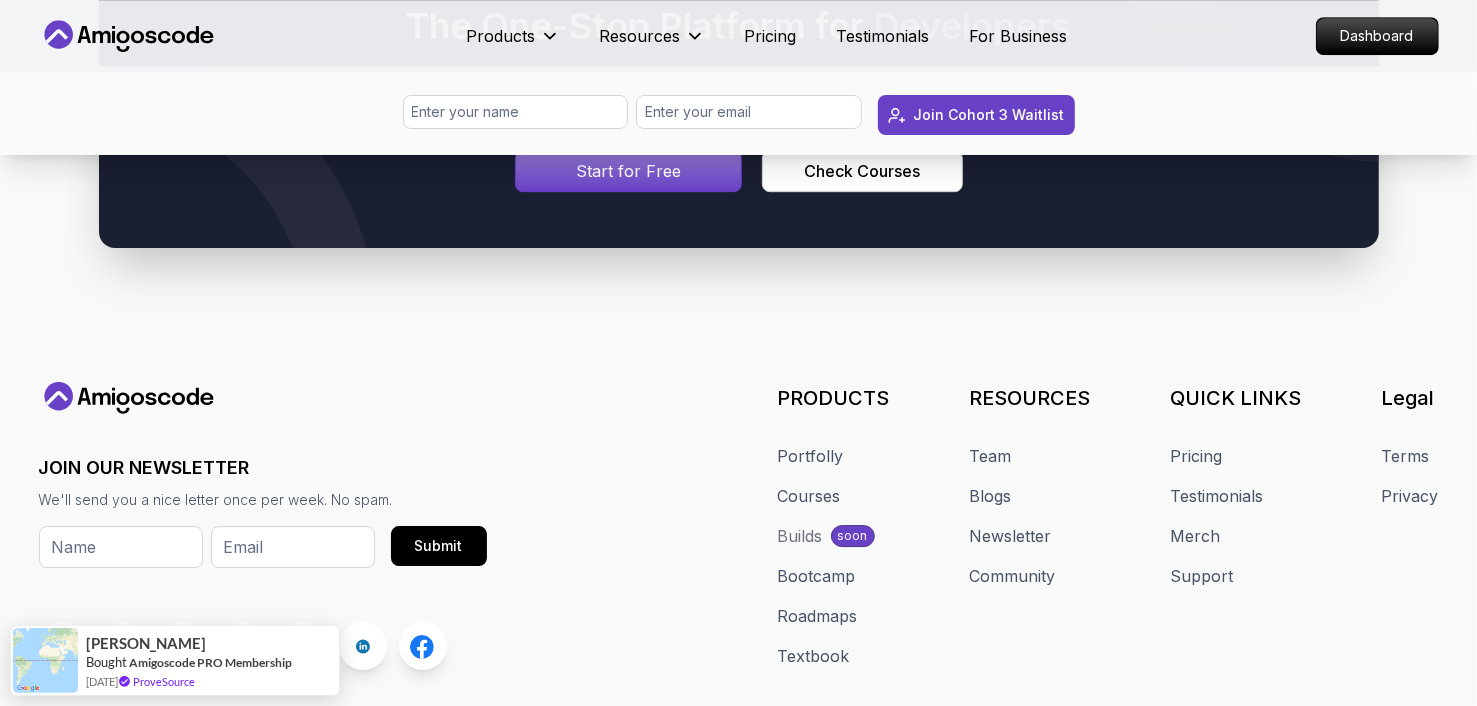 click on "Start for Free" at bounding box center [628, 171] 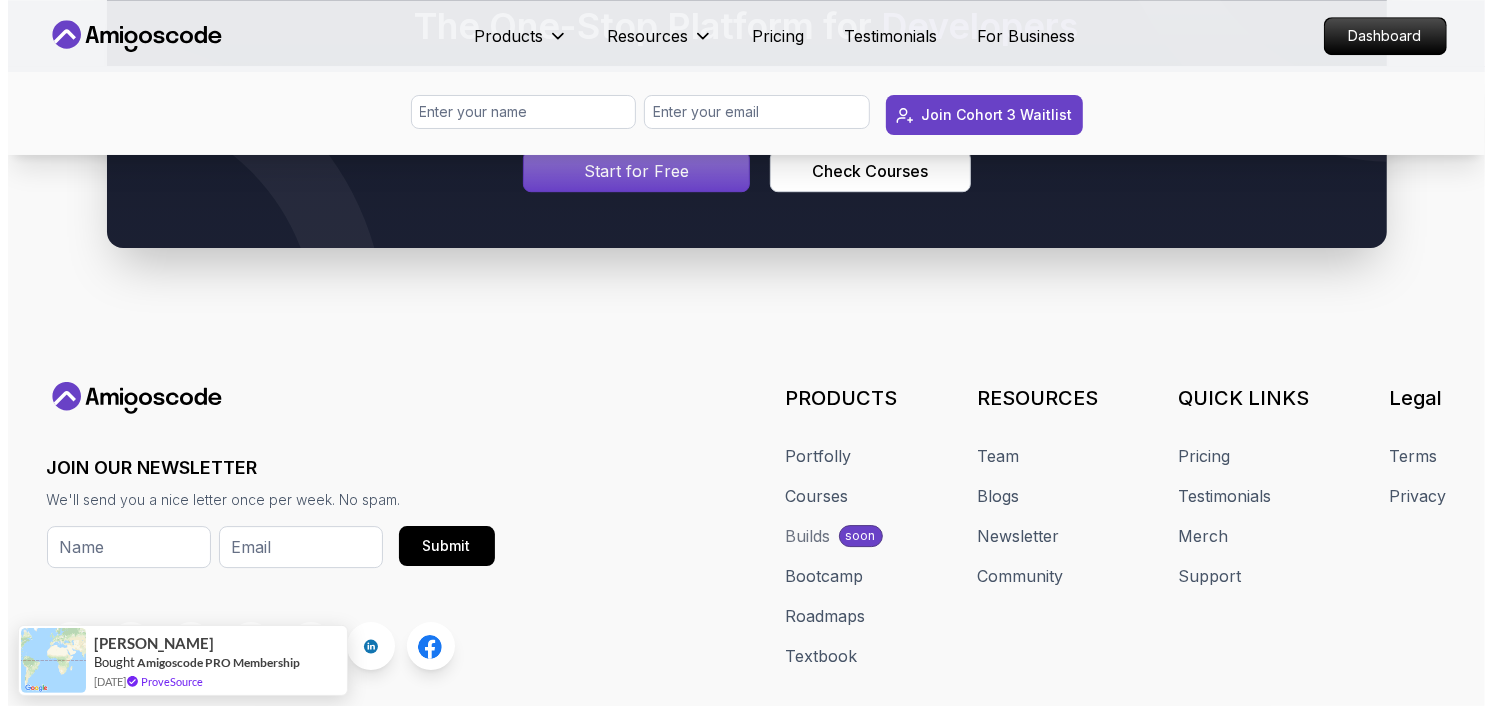 scroll, scrollTop: 0, scrollLeft: 0, axis: both 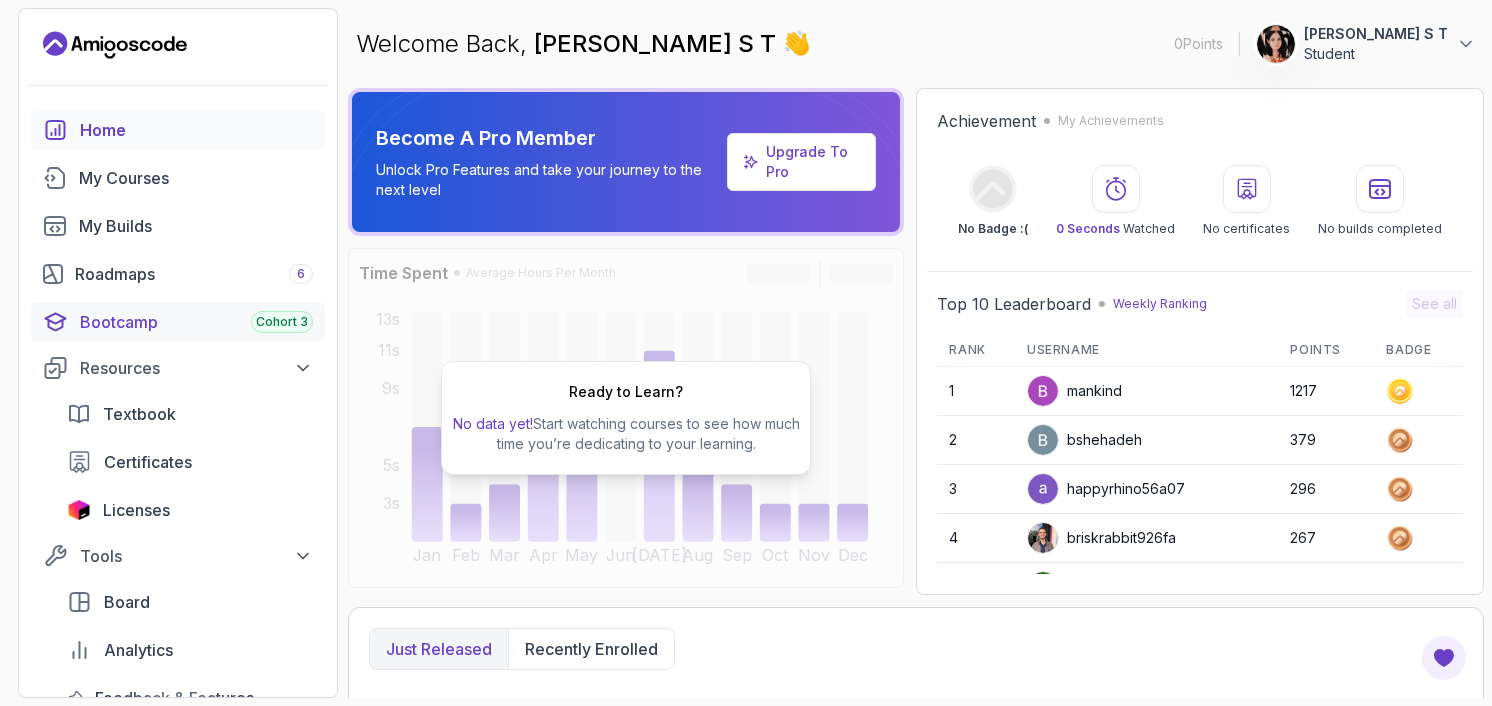 click on "Bootcamp Cohort 3" at bounding box center [196, 322] 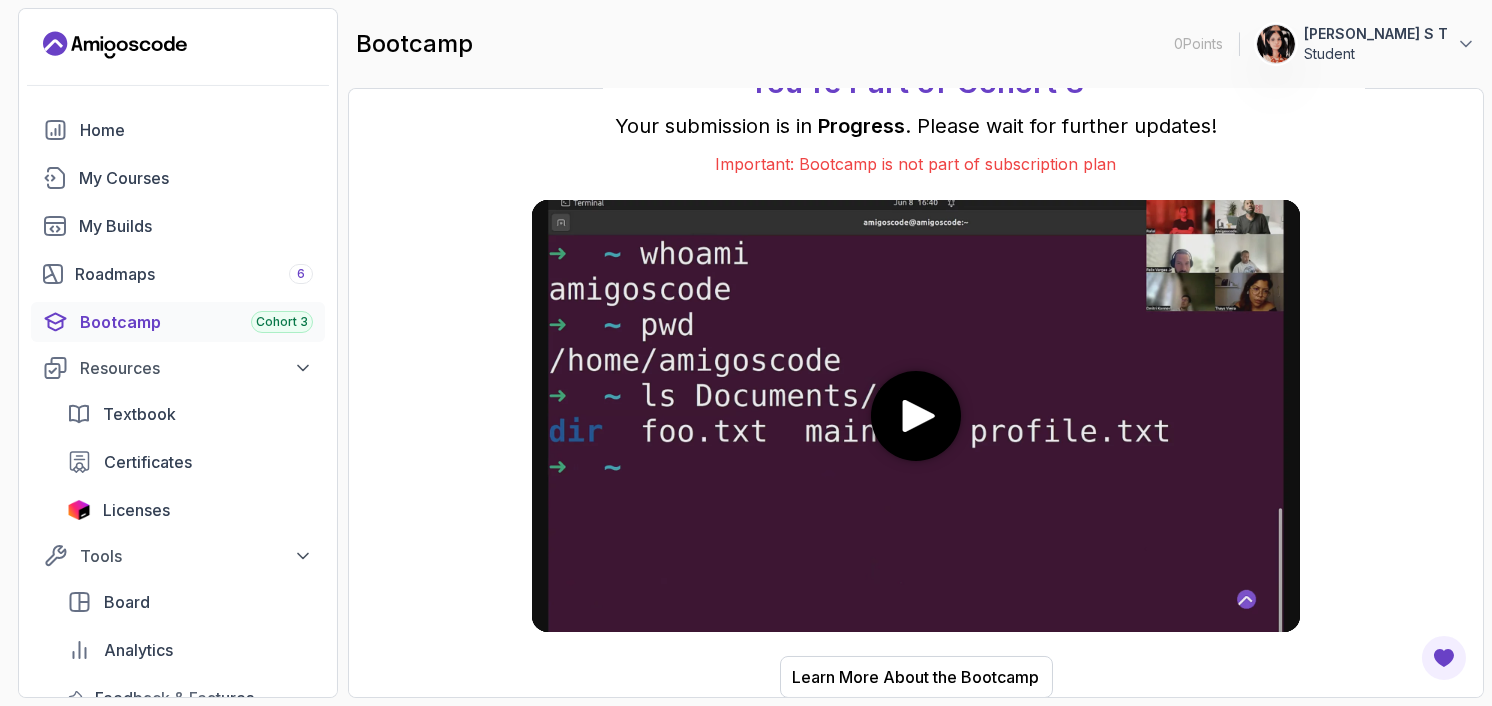scroll, scrollTop: 0, scrollLeft: 0, axis: both 